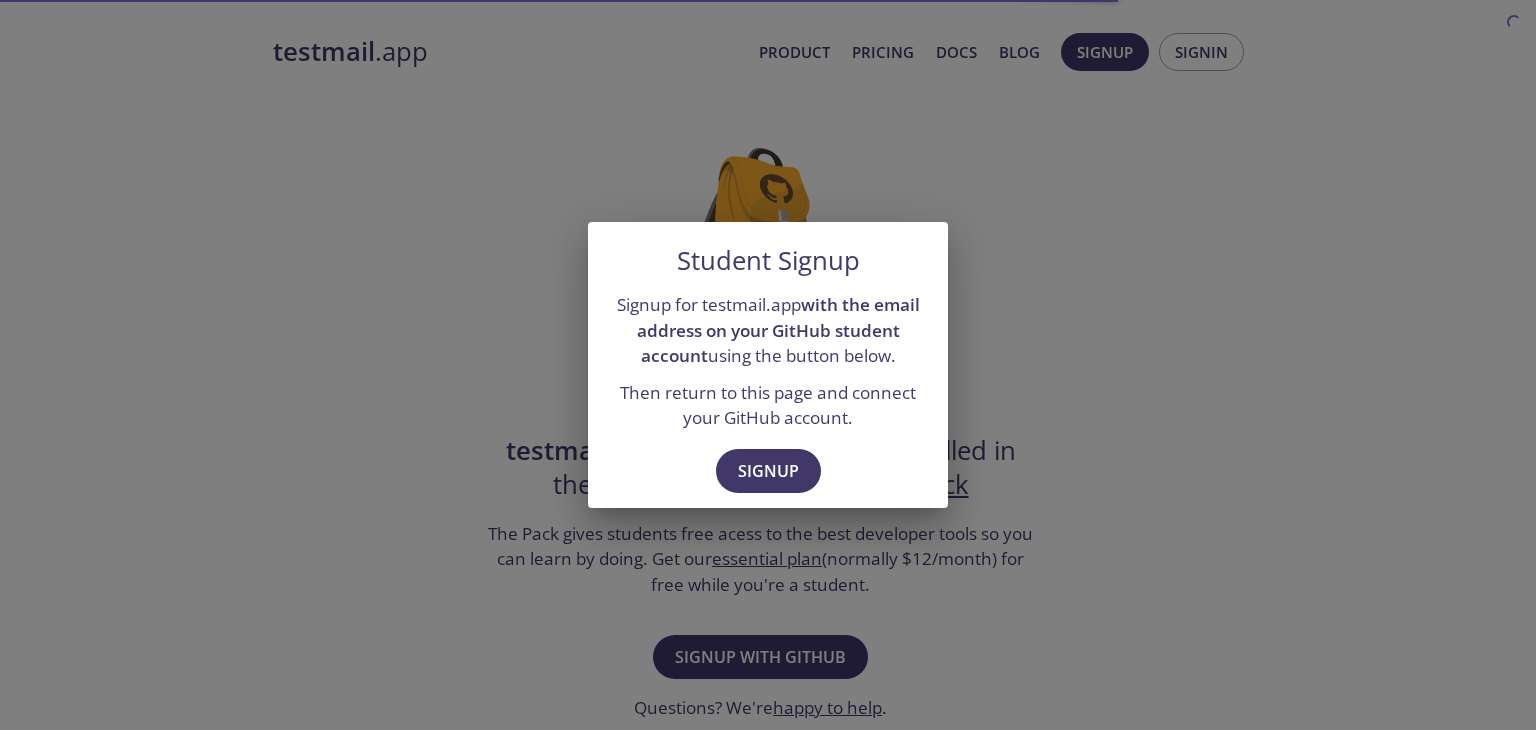 scroll, scrollTop: 0, scrollLeft: 0, axis: both 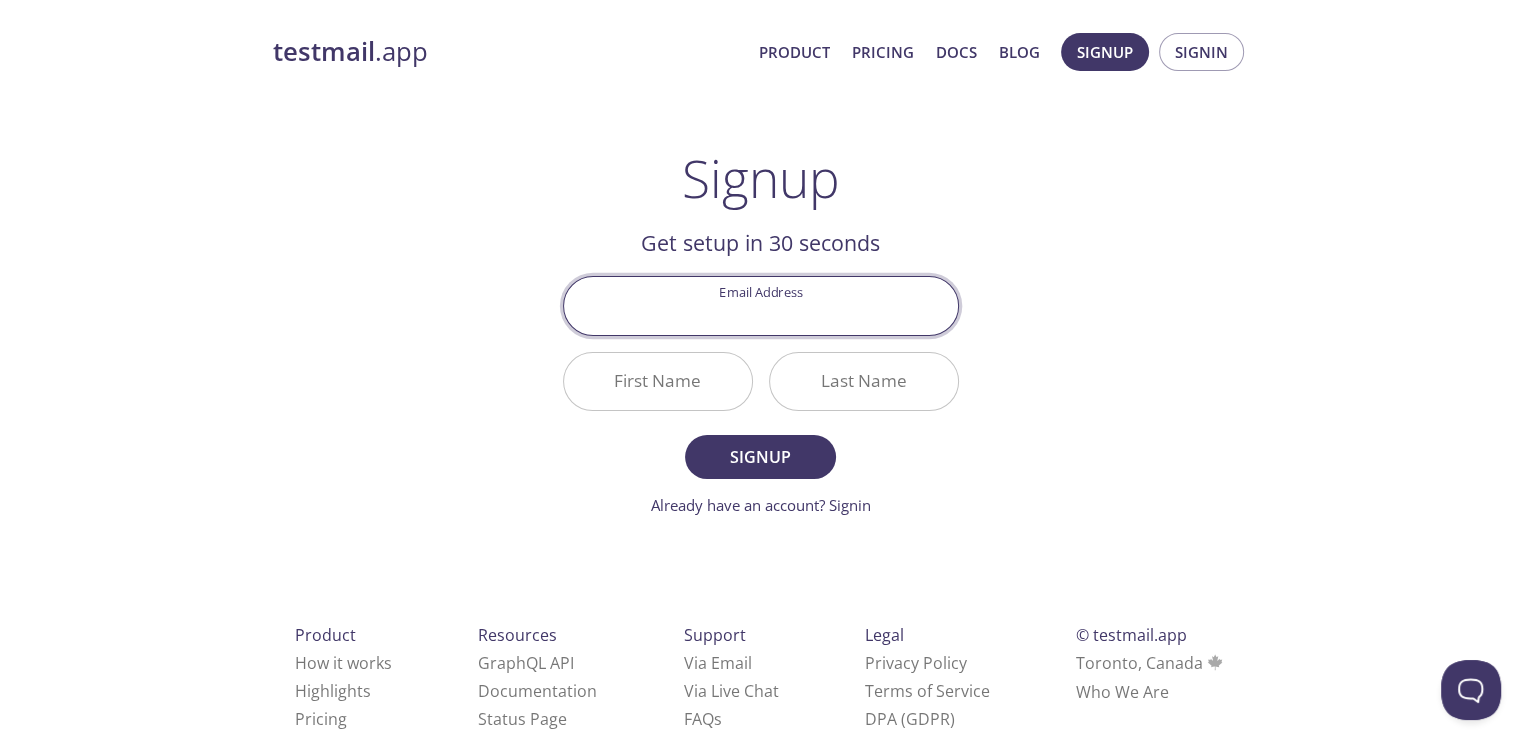 click on "Email Address" at bounding box center [761, 305] 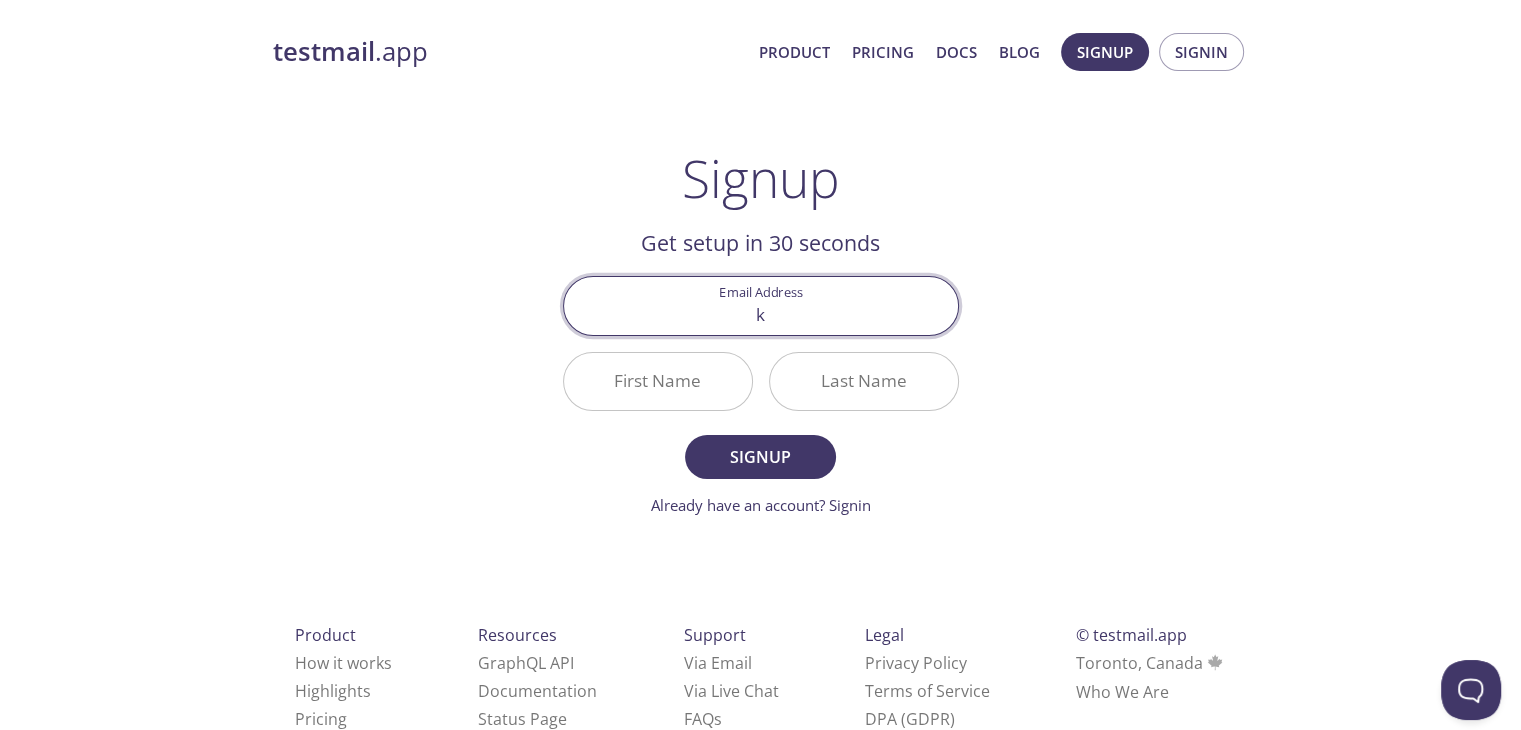 type on "kmahendarreddy2005@gmail.colm" 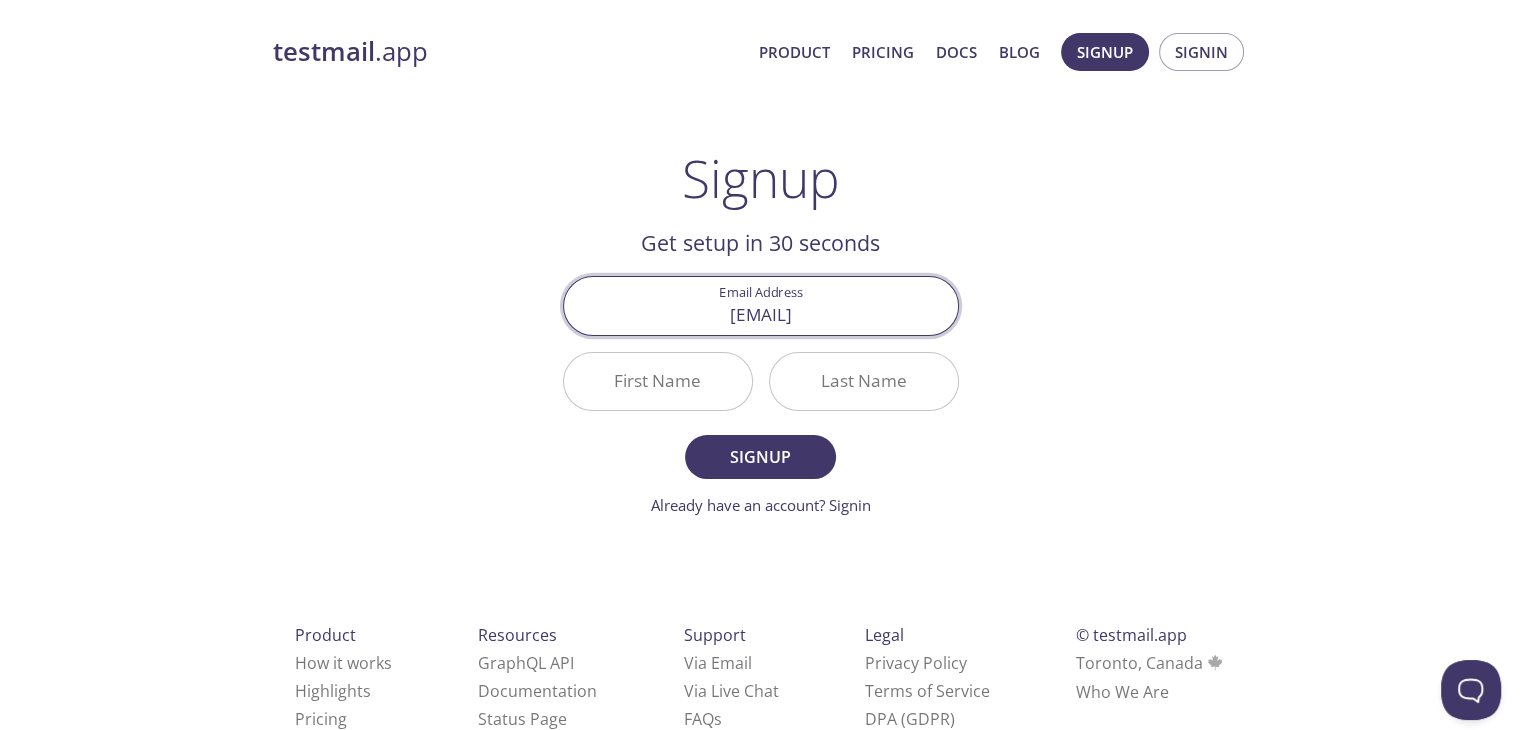 click on "First Name" at bounding box center [658, 381] 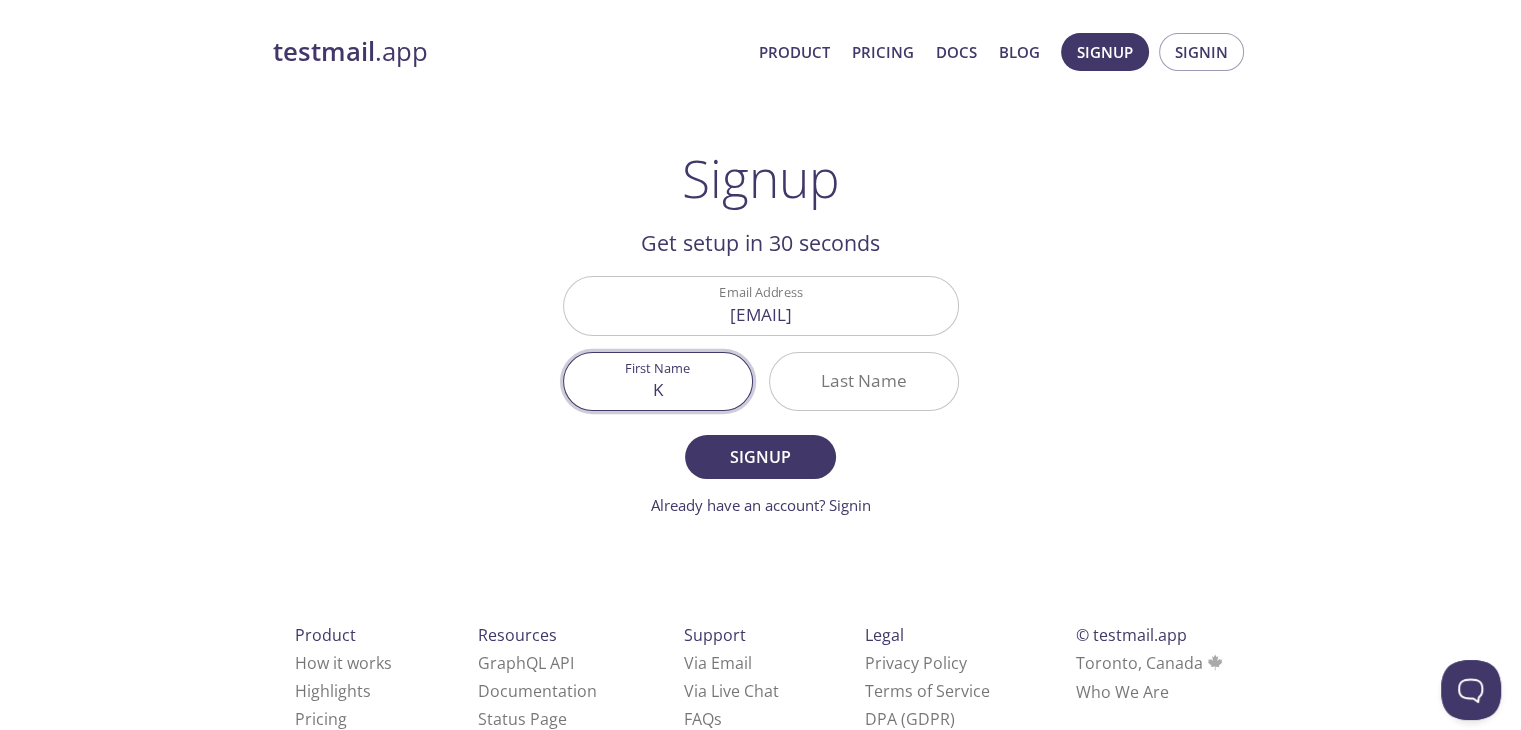 type on "K" 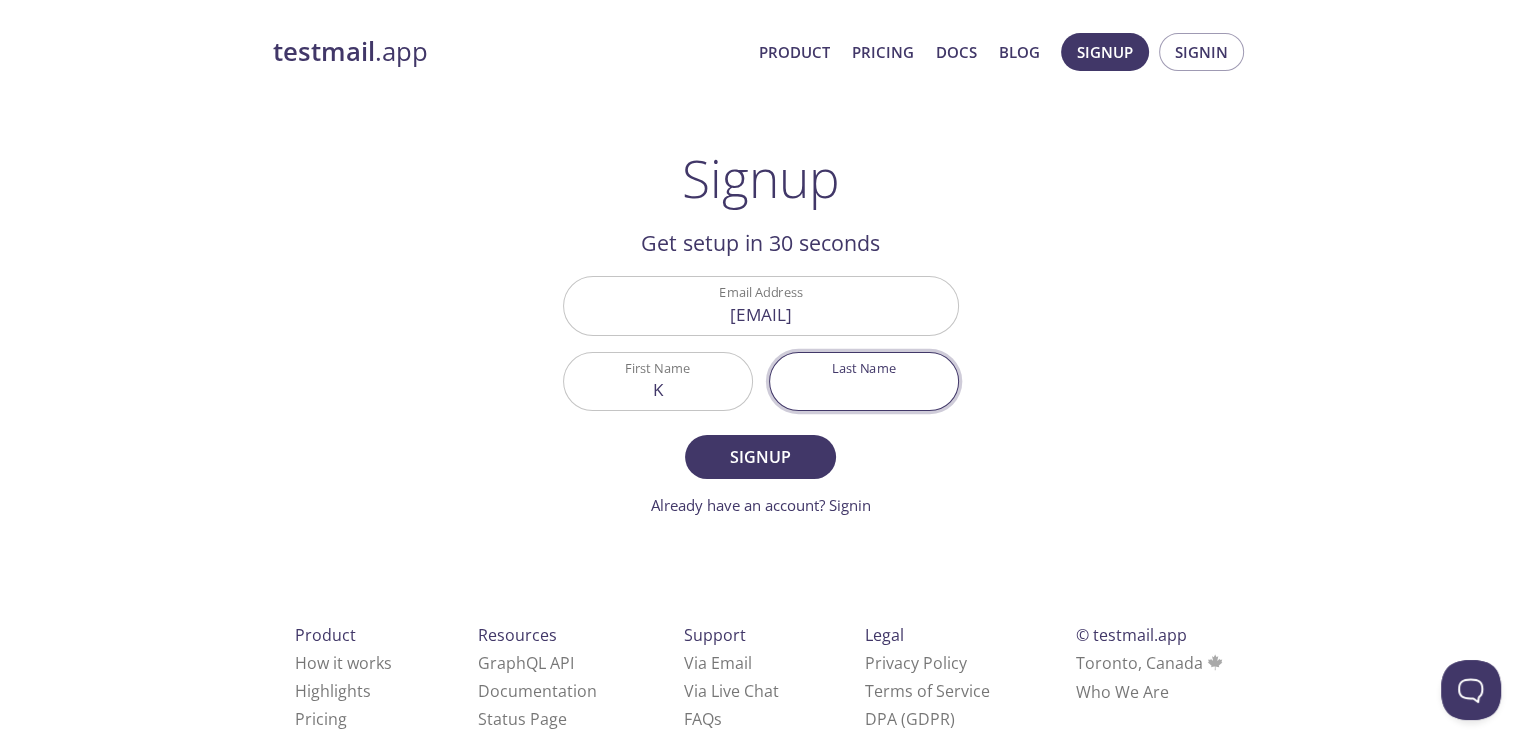 drag, startPoint x: 934, startPoint y: 374, endPoint x: 934, endPoint y: 353, distance: 21 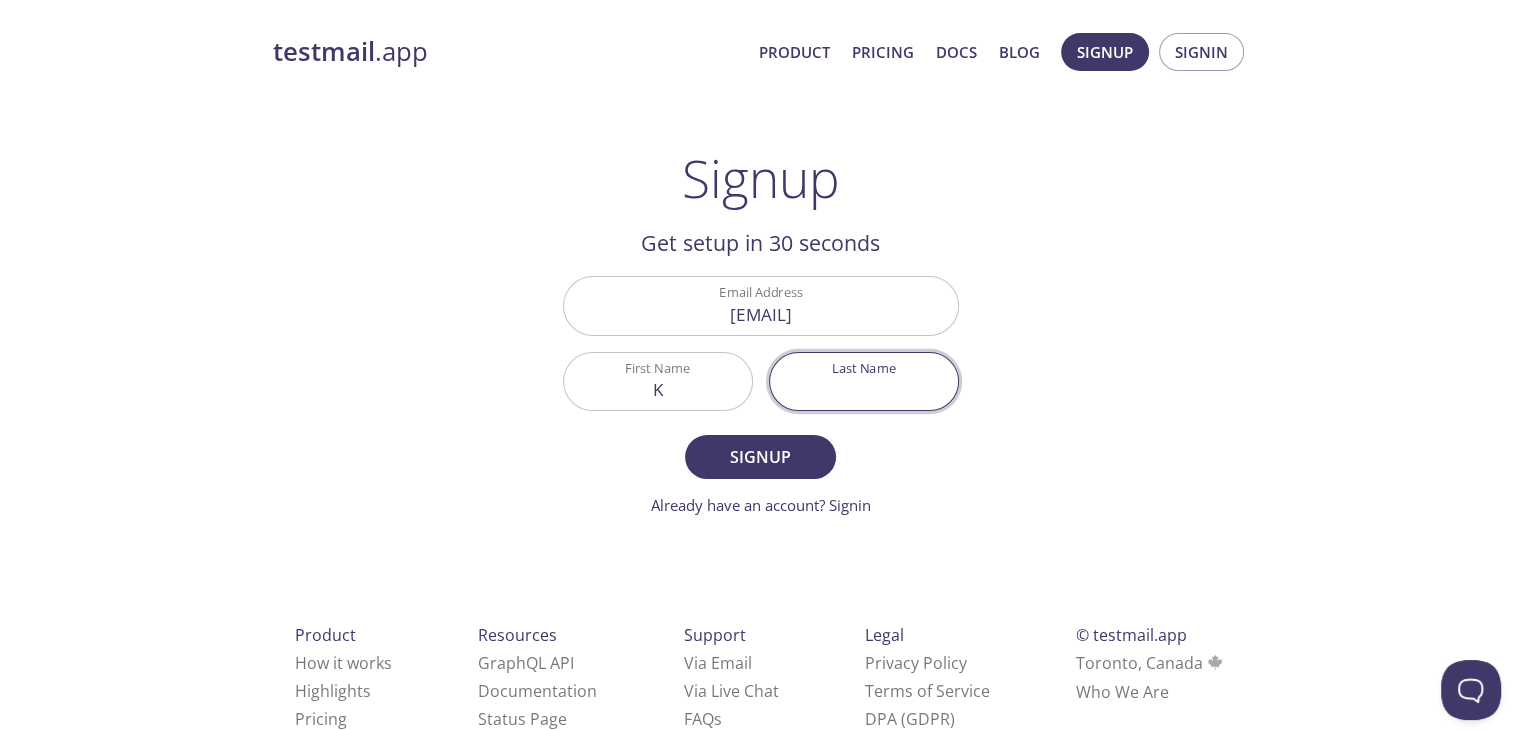 click on "Last Name" at bounding box center (864, 381) 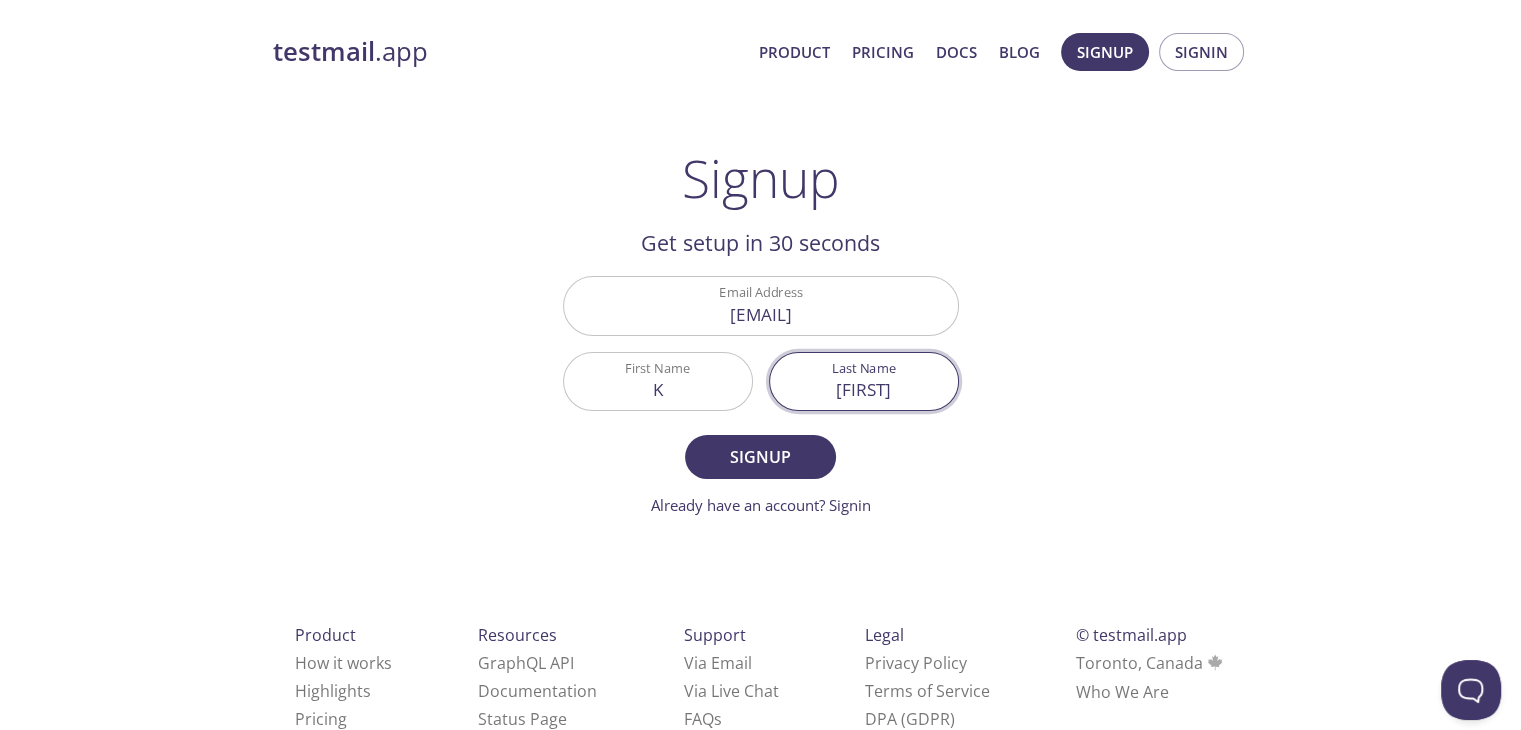 type on "[FIRST]" 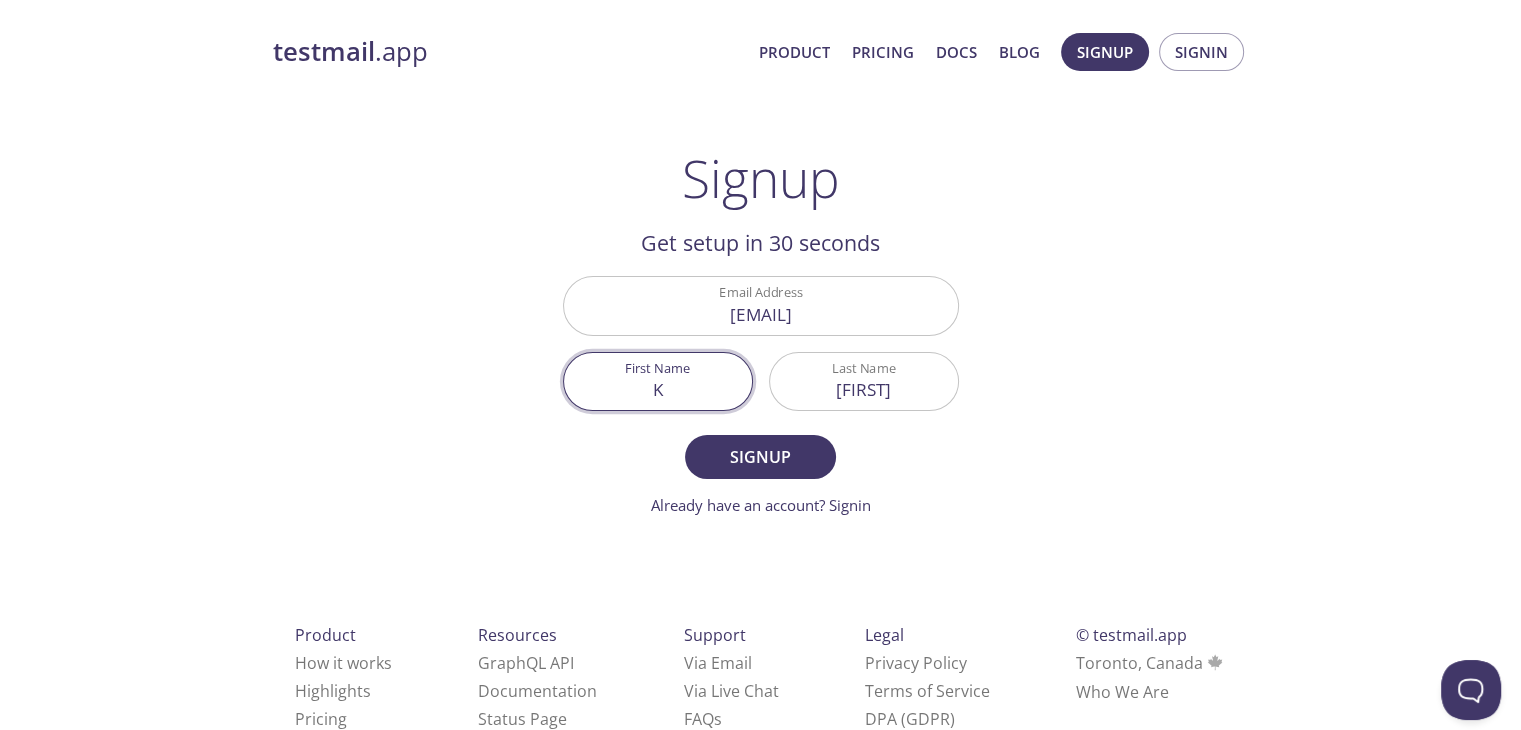 drag, startPoint x: 675, startPoint y: 397, endPoint x: 489, endPoint y: 453, distance: 194.24727 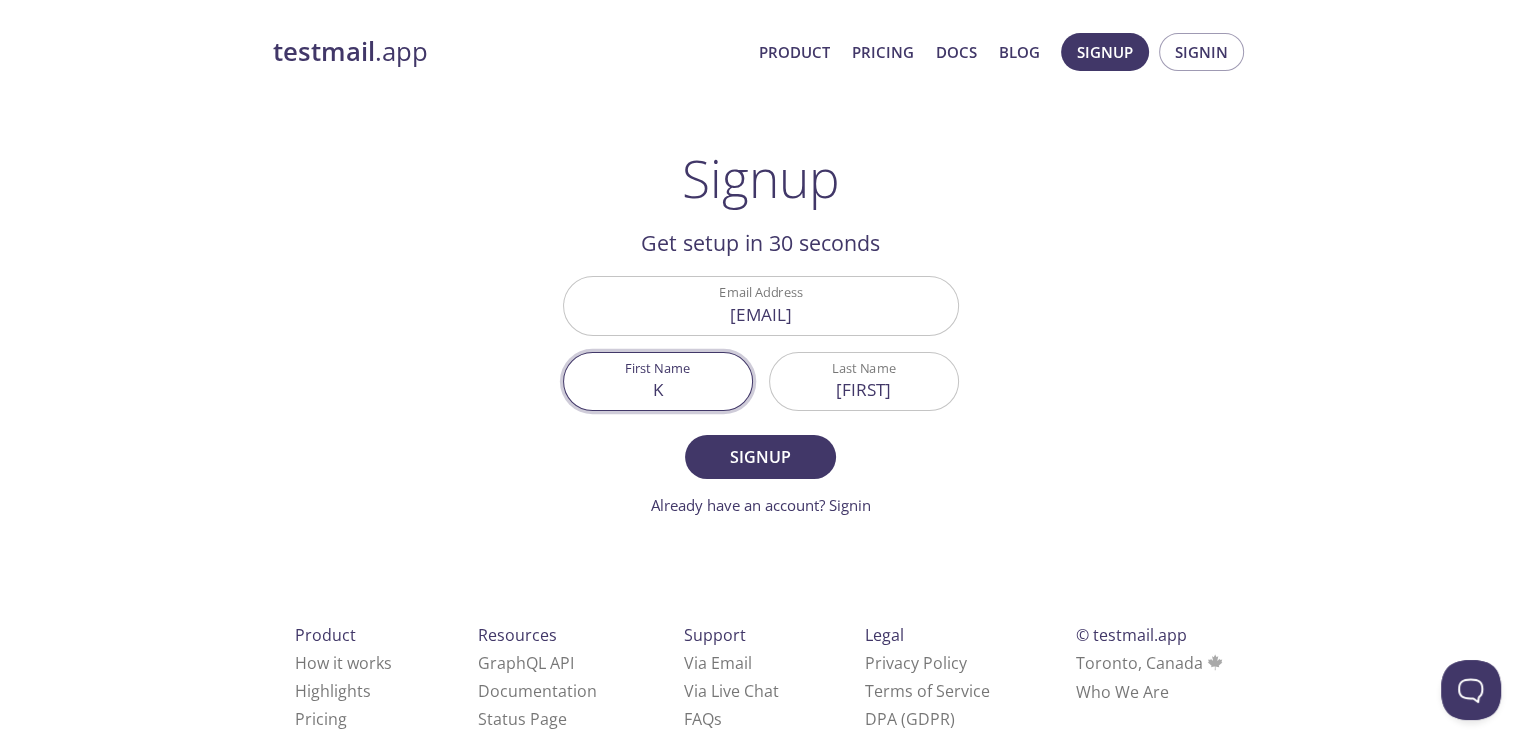 click on "testmail .app Product Pricing Docs Blog Signup Signin Signup Get setup in 30 seconds Email Address kmahendarreddy2005@gmail.colm First Name K Last Name Mahender Signup Already have an account? Signin Check your email inbox Email Verification Code Confirm Didn't receive anything? Resend email Product How it works Highlights Pricing Resources GraphQL API Documentation Status Page Support Via Email Via Live Chat FAQ s Legal Privacy Policy Terms of Service DPA (GDPR) © testmail.app Toronto, Canada Who We Are" at bounding box center [761, 404] 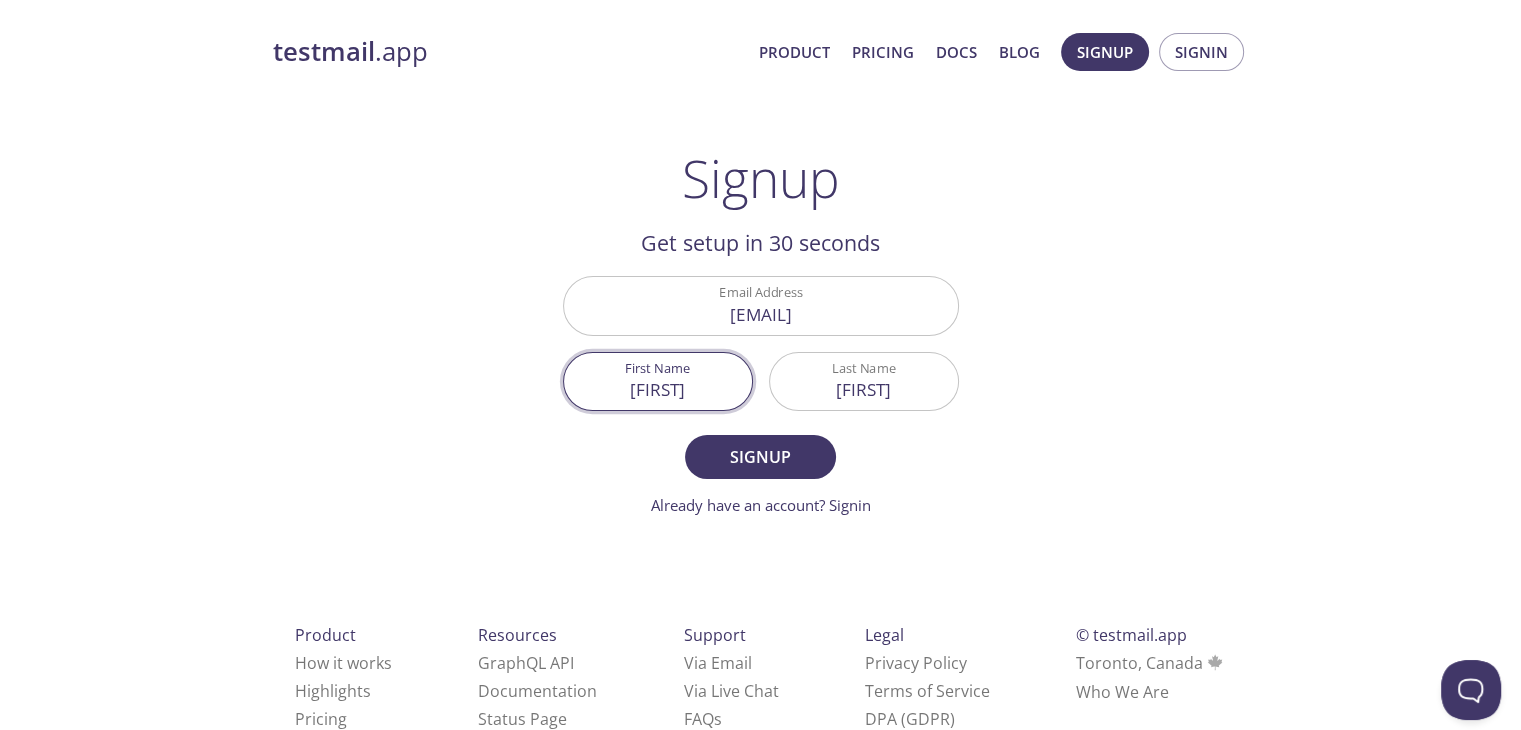 type on "[FIRST]" 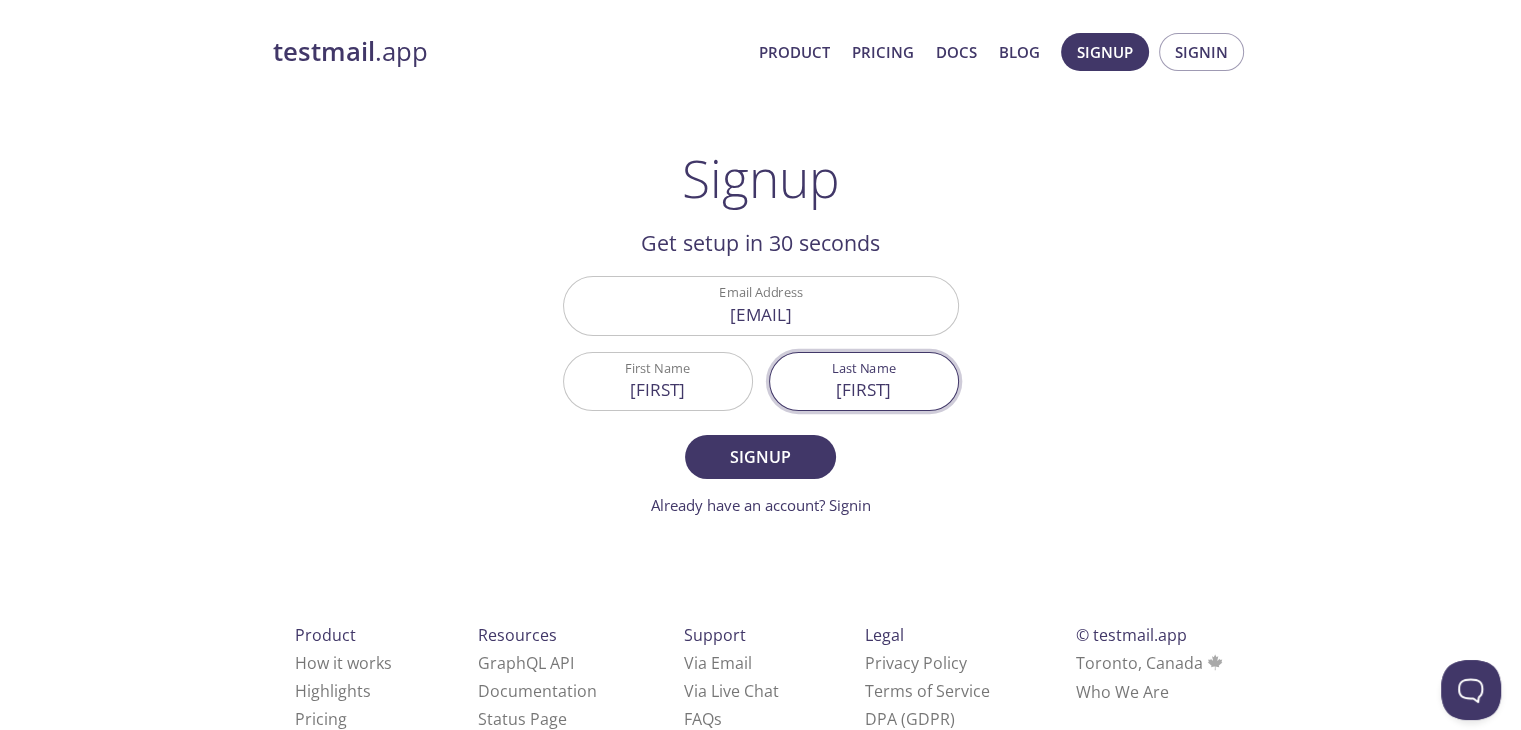 drag, startPoint x: 924, startPoint y: 391, endPoint x: 620, endPoint y: 422, distance: 305.5765 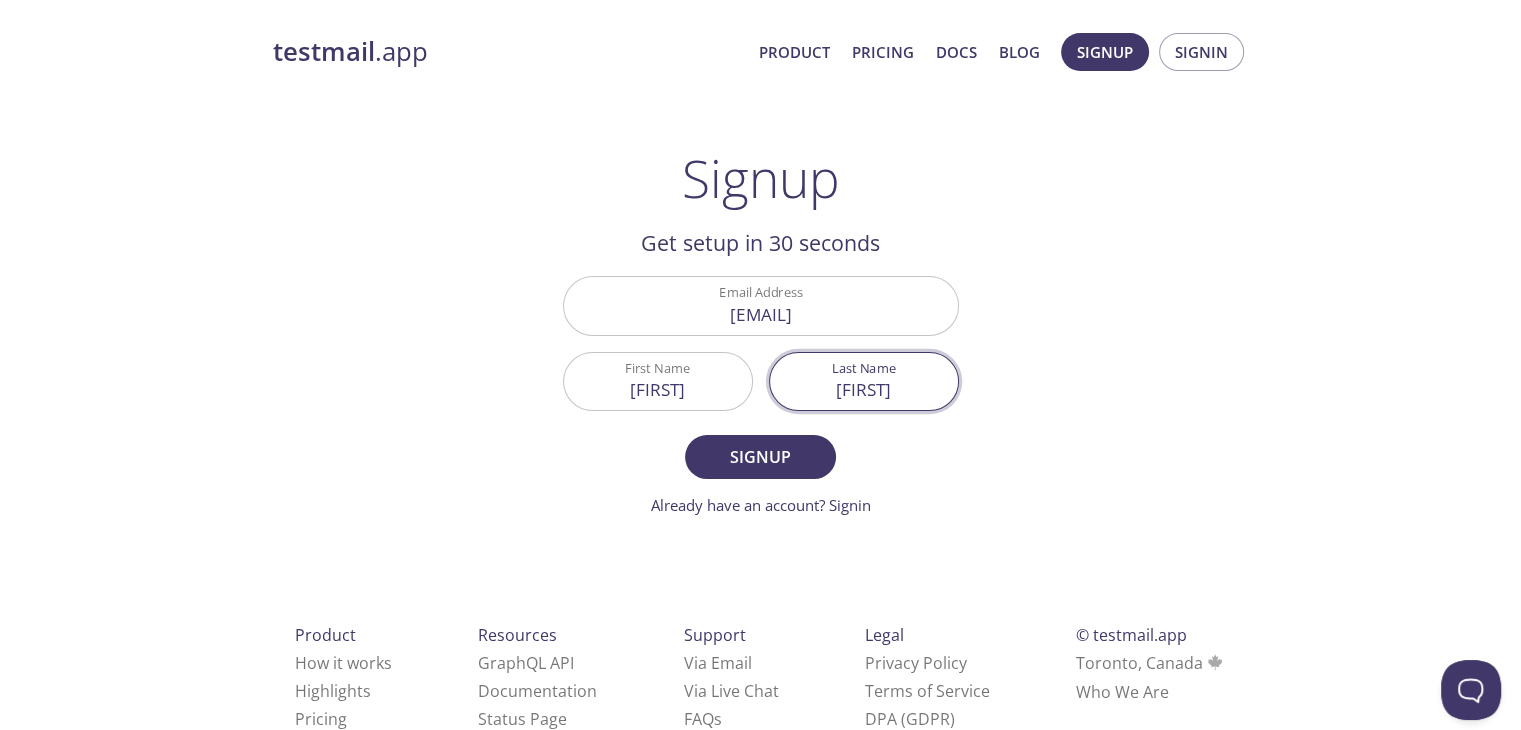 click on "Email Address kmahendarreddy2005@gmail.colm First Name Mahender Last Name Mahender Signup Already have an account? Signin" at bounding box center (761, 396) 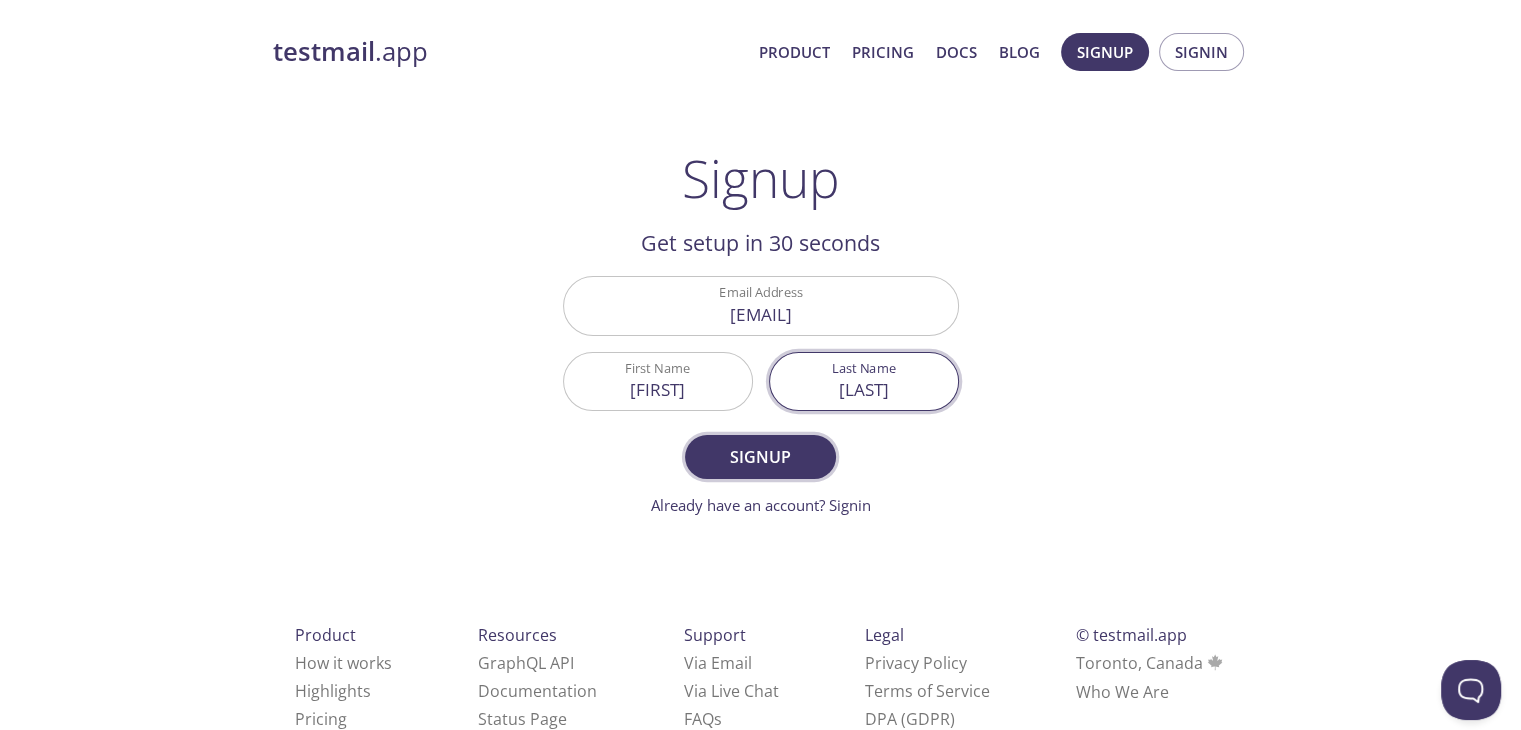 type on "[LAST]" 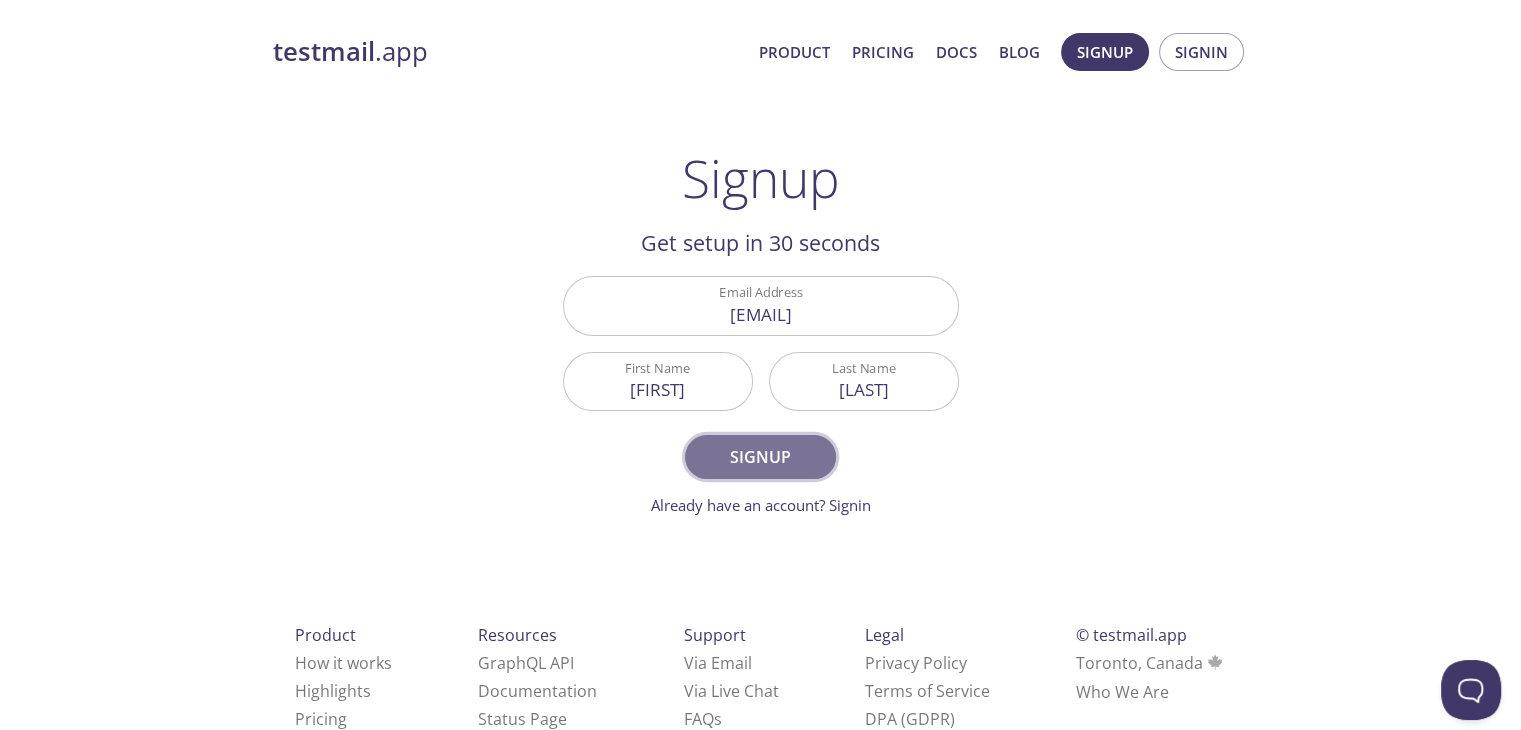 click on "Signup" at bounding box center [760, 457] 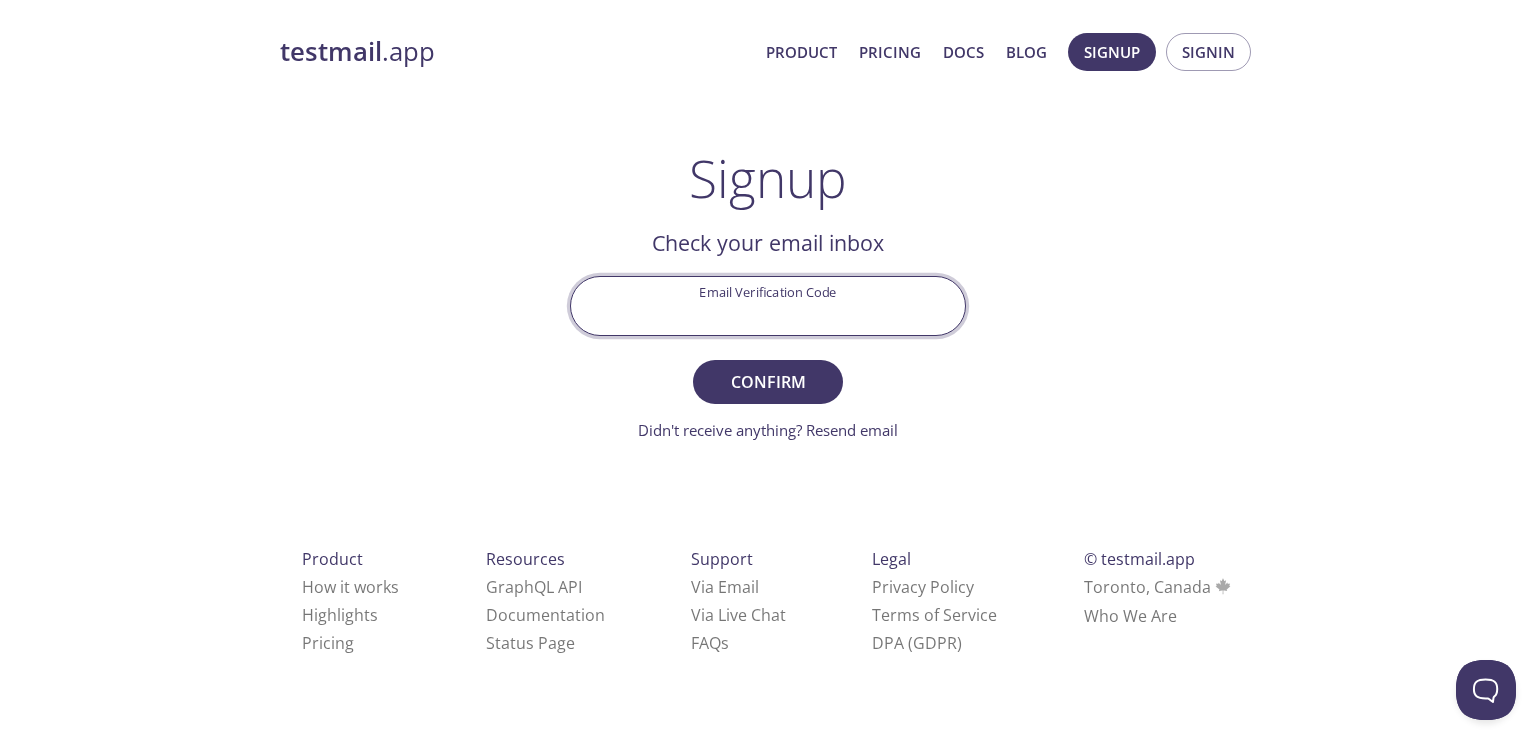 click on "Email Verification Code" at bounding box center [768, 305] 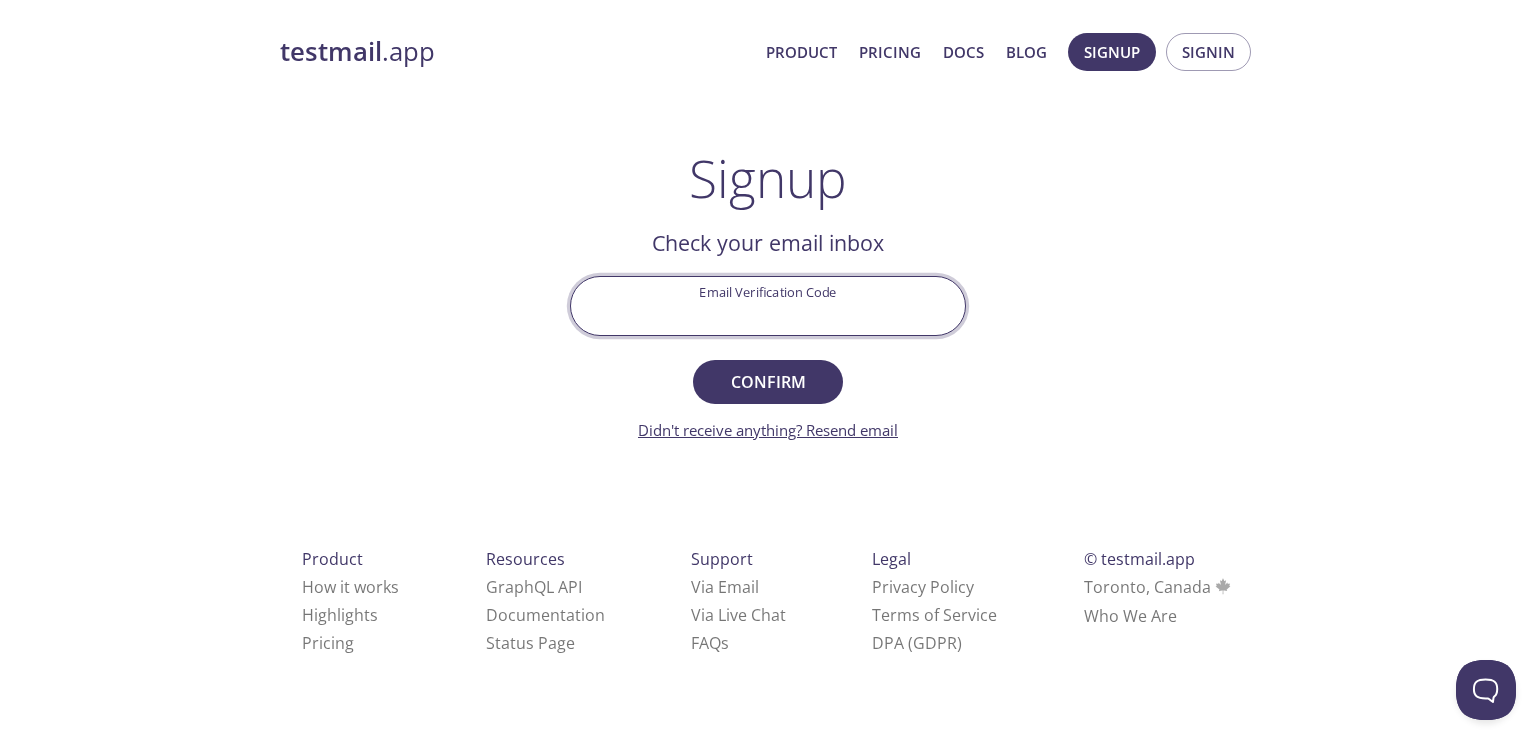 click on "Didn't receive anything? Resend email" at bounding box center (768, 430) 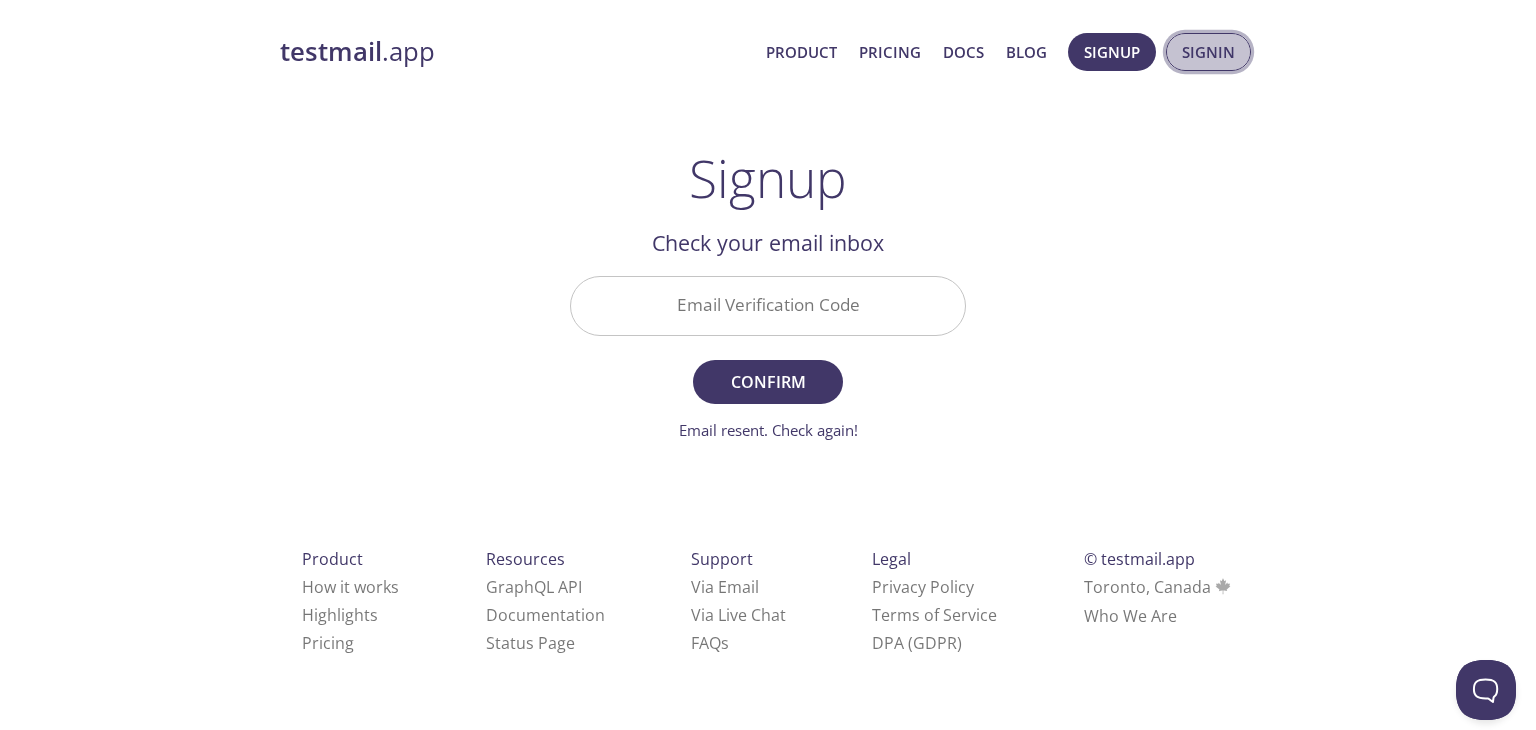 click on "Signin" at bounding box center [1208, 52] 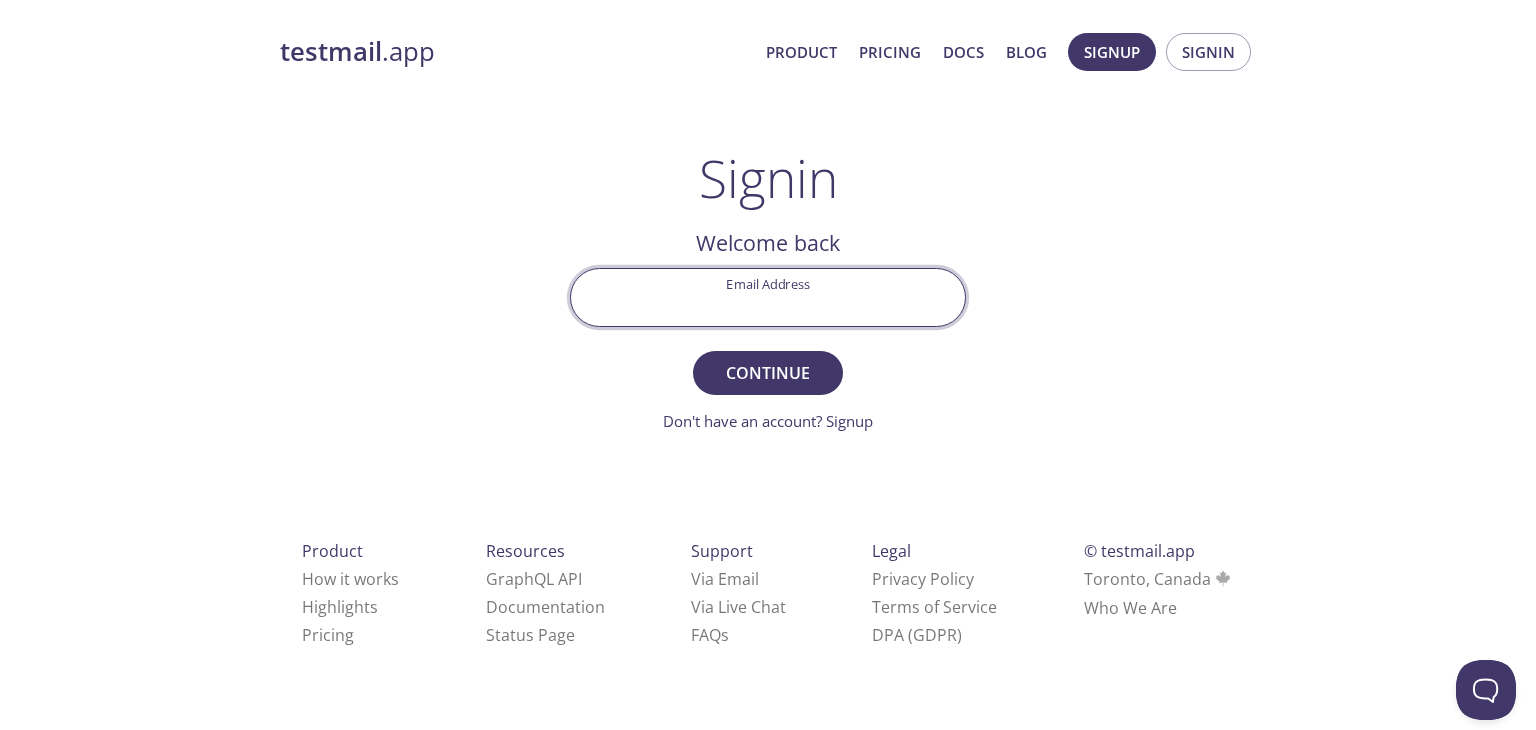 click on "Email Address" at bounding box center [768, 297] 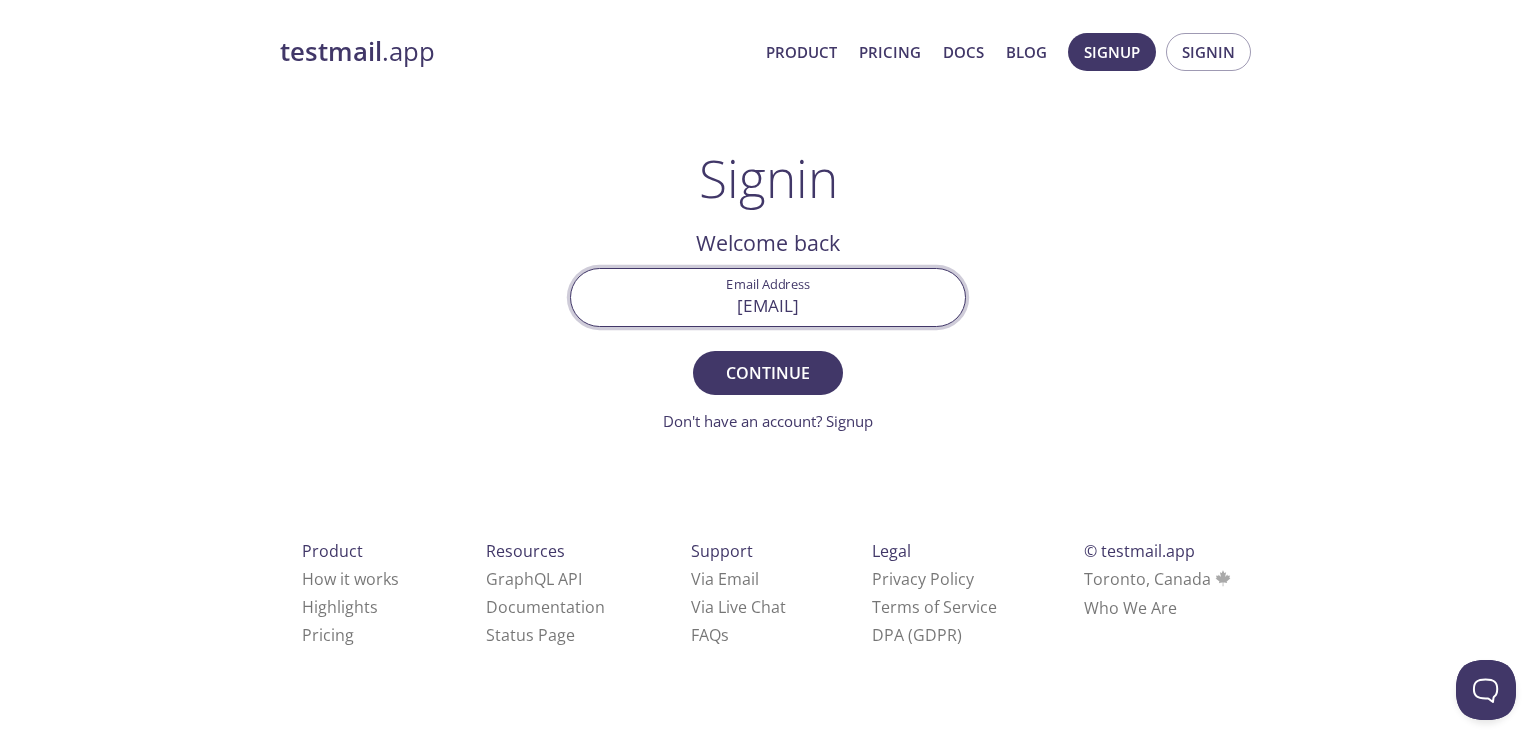 click on "Email Address kmahendarreddy2005@gmail.colm Continue Don't have an account? Signup" at bounding box center (768, 350) 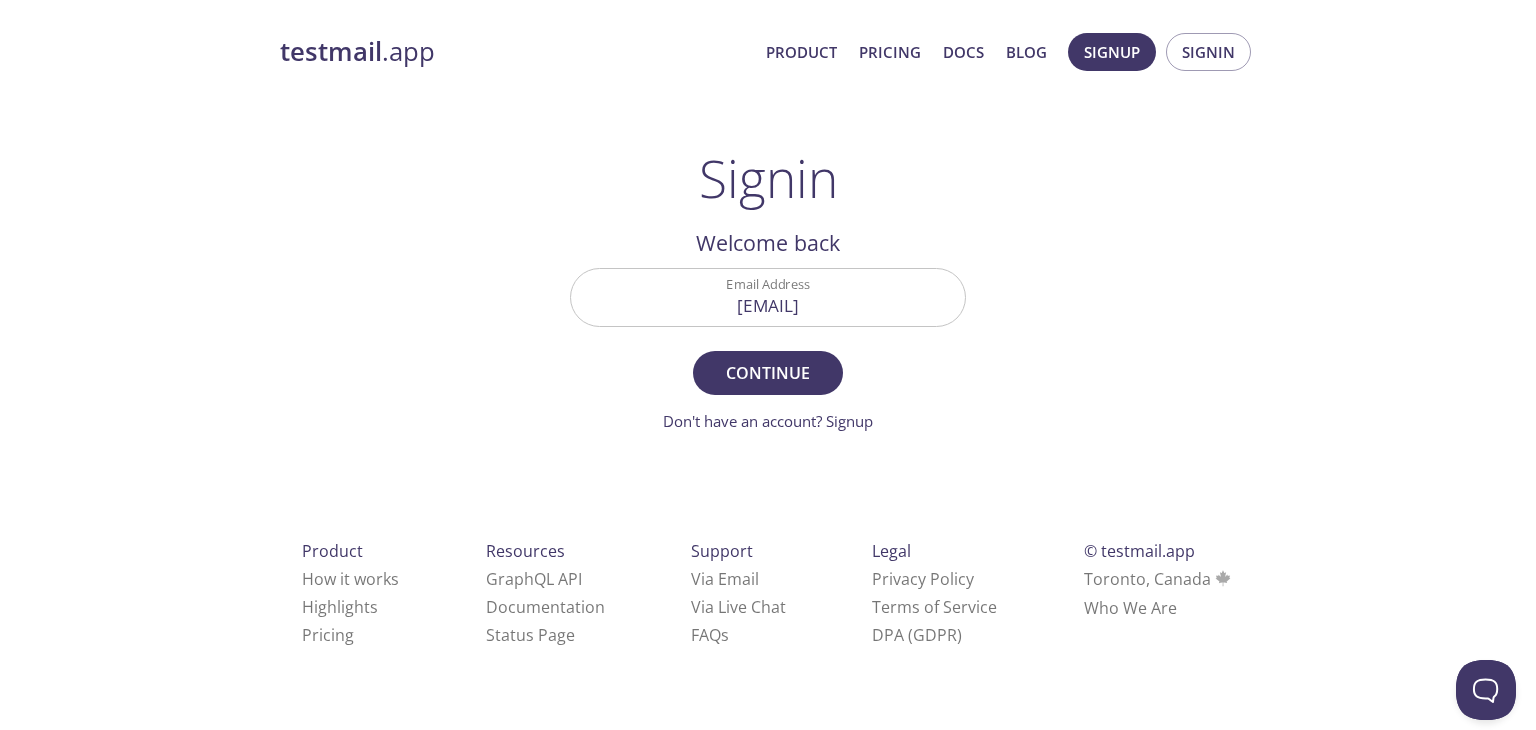 click on "kmahendarreddy2005@gmail.colm" at bounding box center (768, 297) 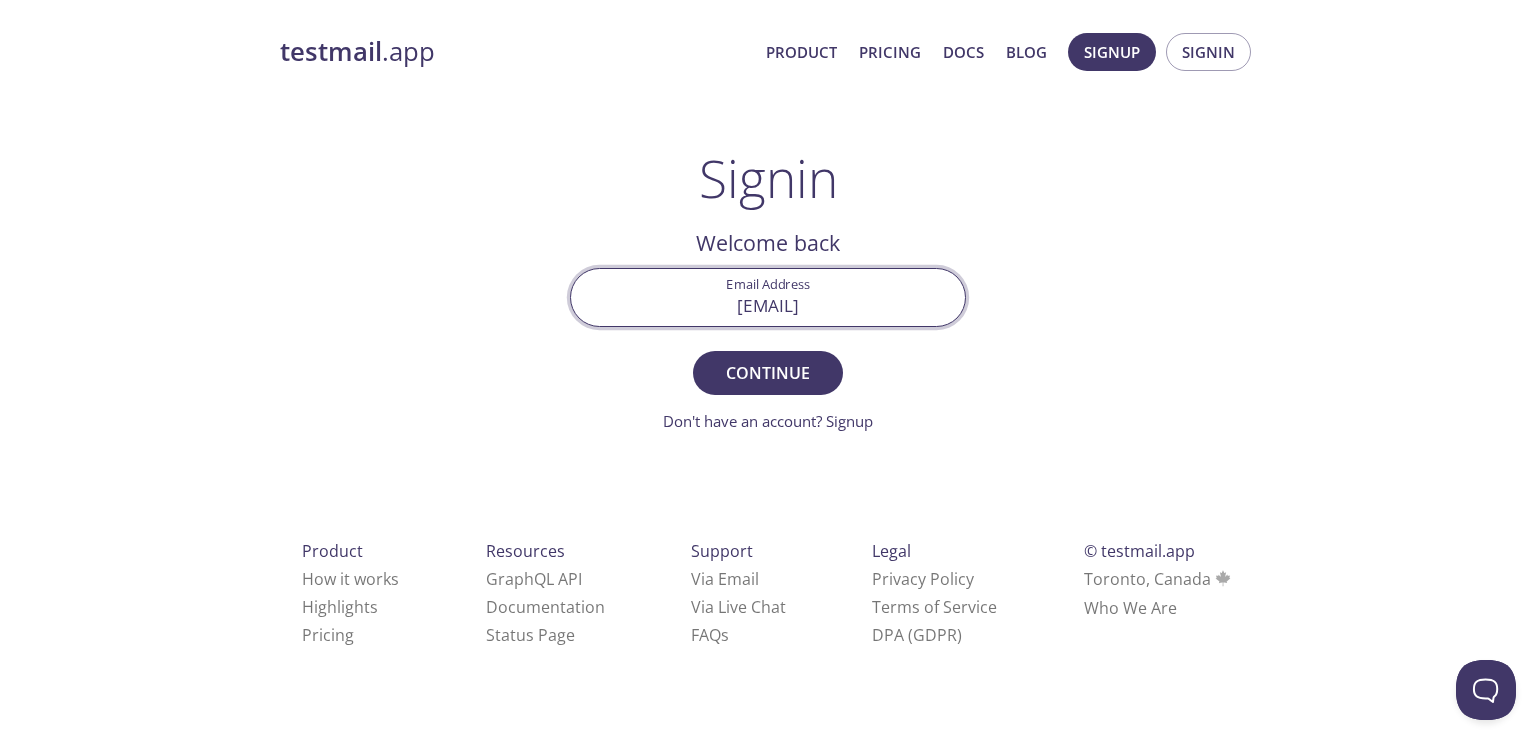 type on "[USERNAME]@[DOMAIN]" 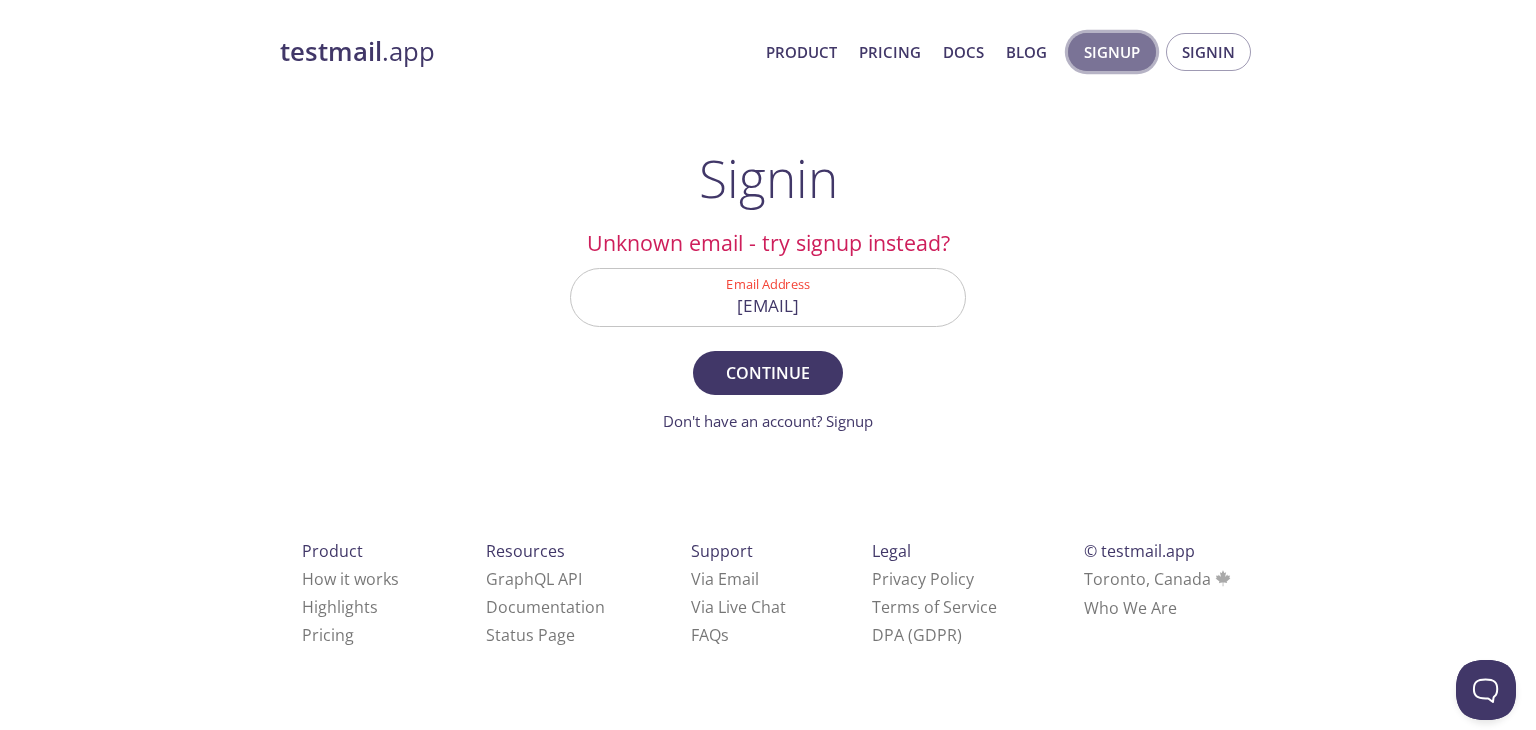 click on "Signup" at bounding box center [1112, 52] 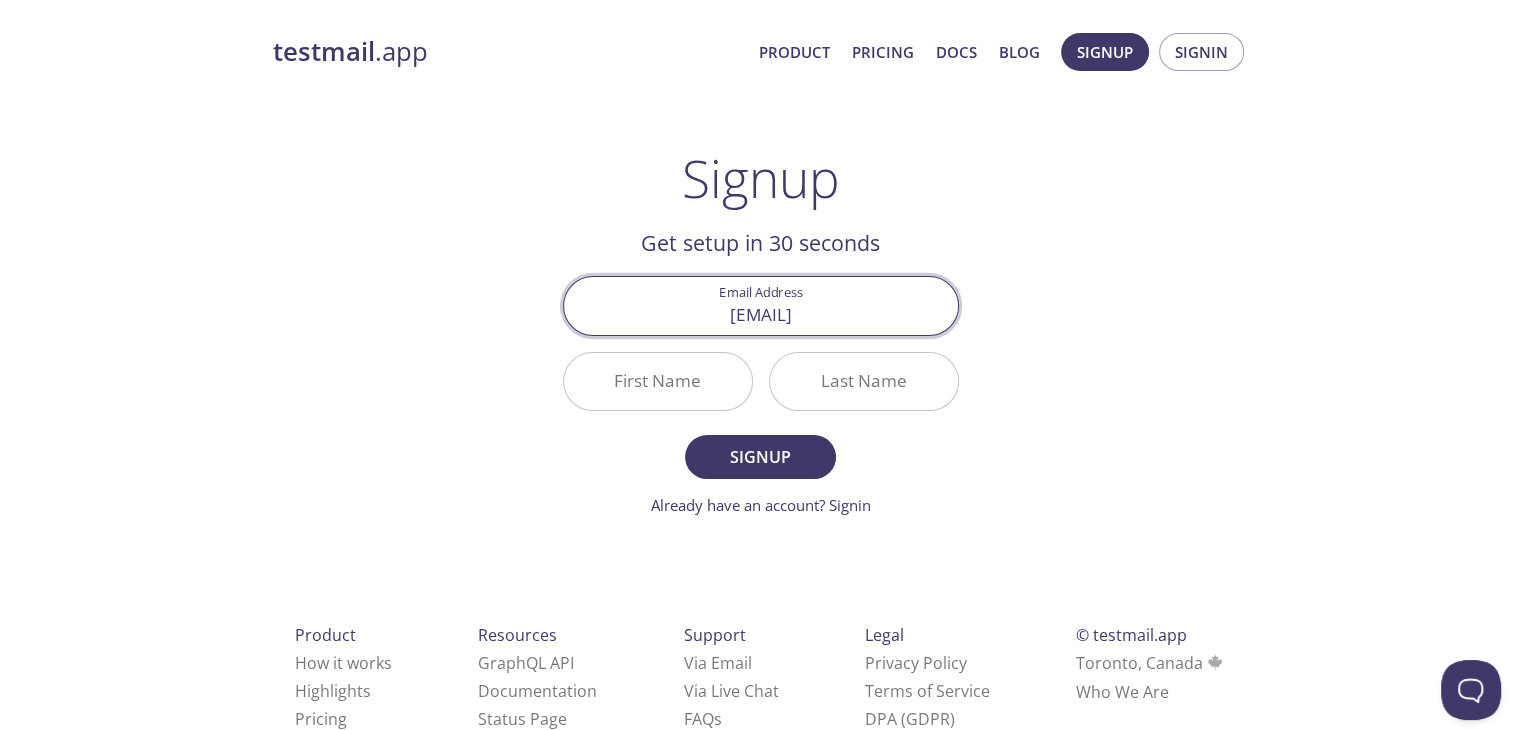 type on "[USERNAME]@[DOMAIN]" 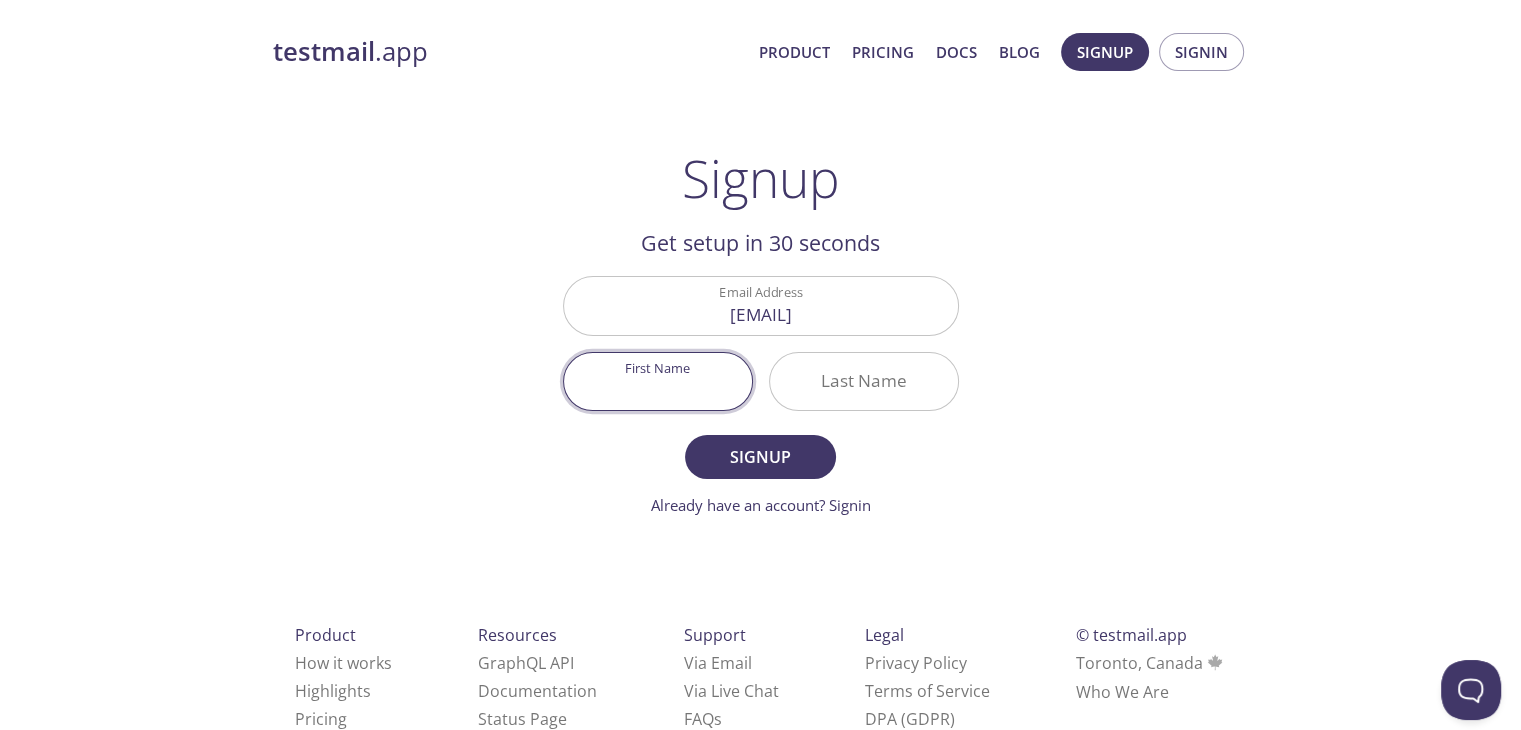 drag, startPoint x: 656, startPoint y: 393, endPoint x: 691, endPoint y: 363, distance: 46.09772 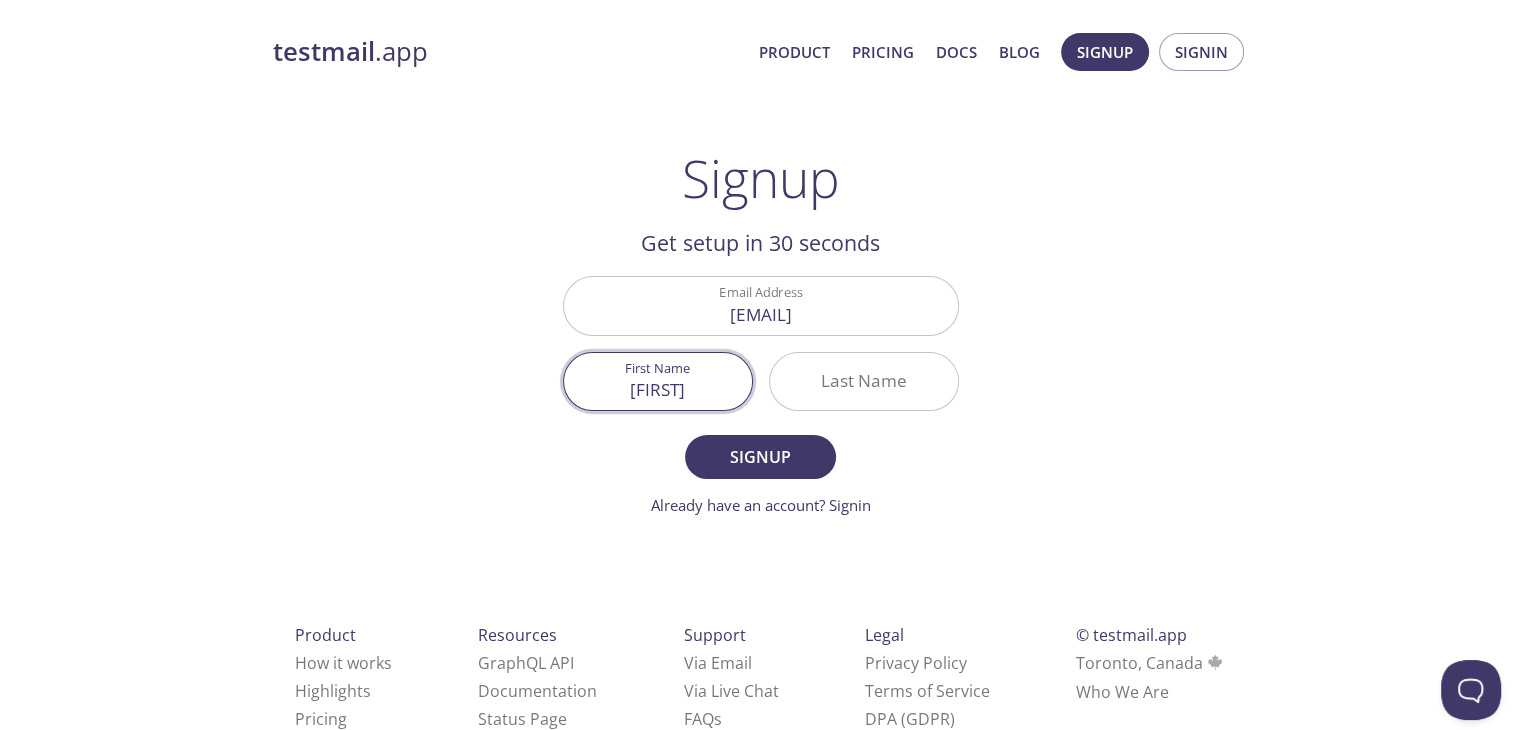 type on "[FIRST]" 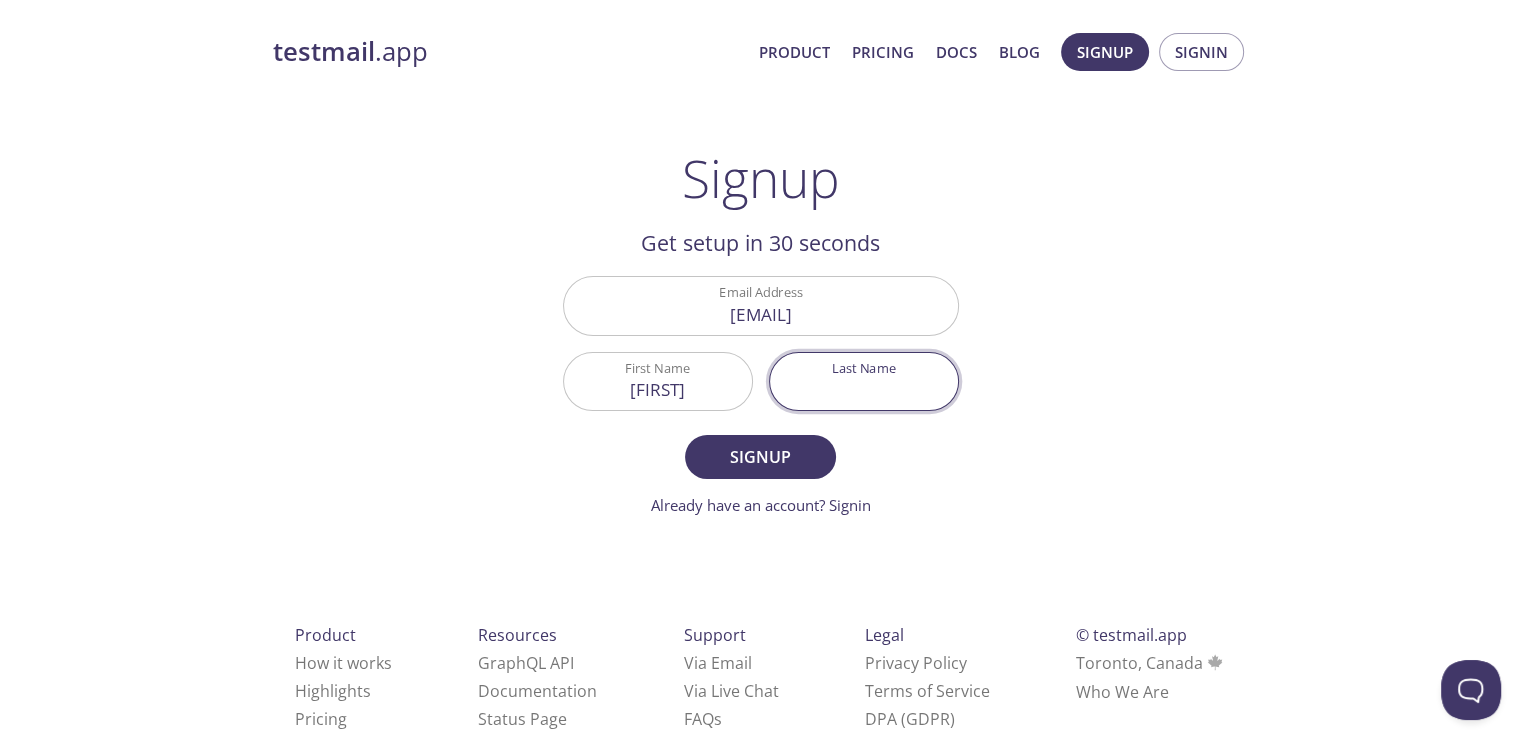 click on "Last Name" at bounding box center (864, 381) 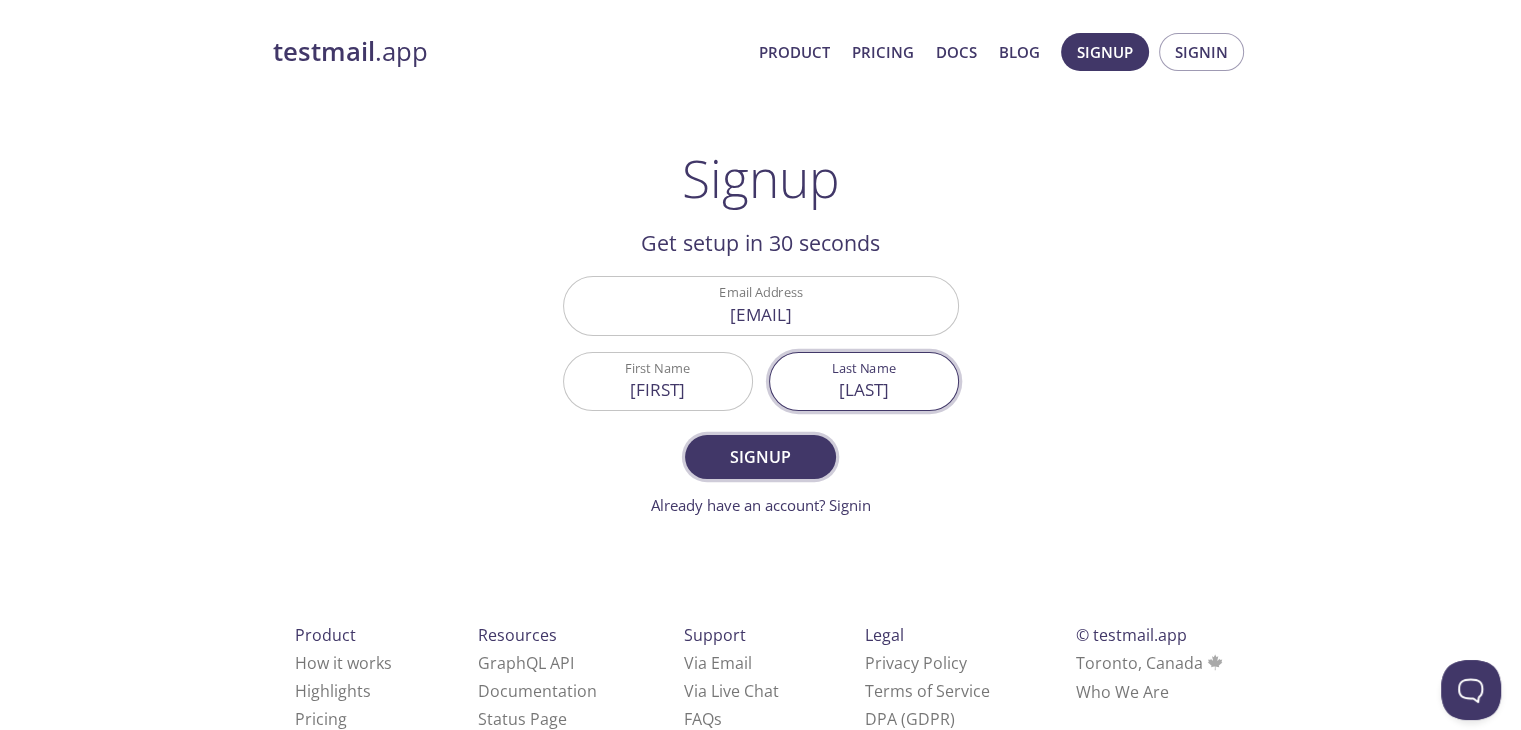 type on "[LAST]" 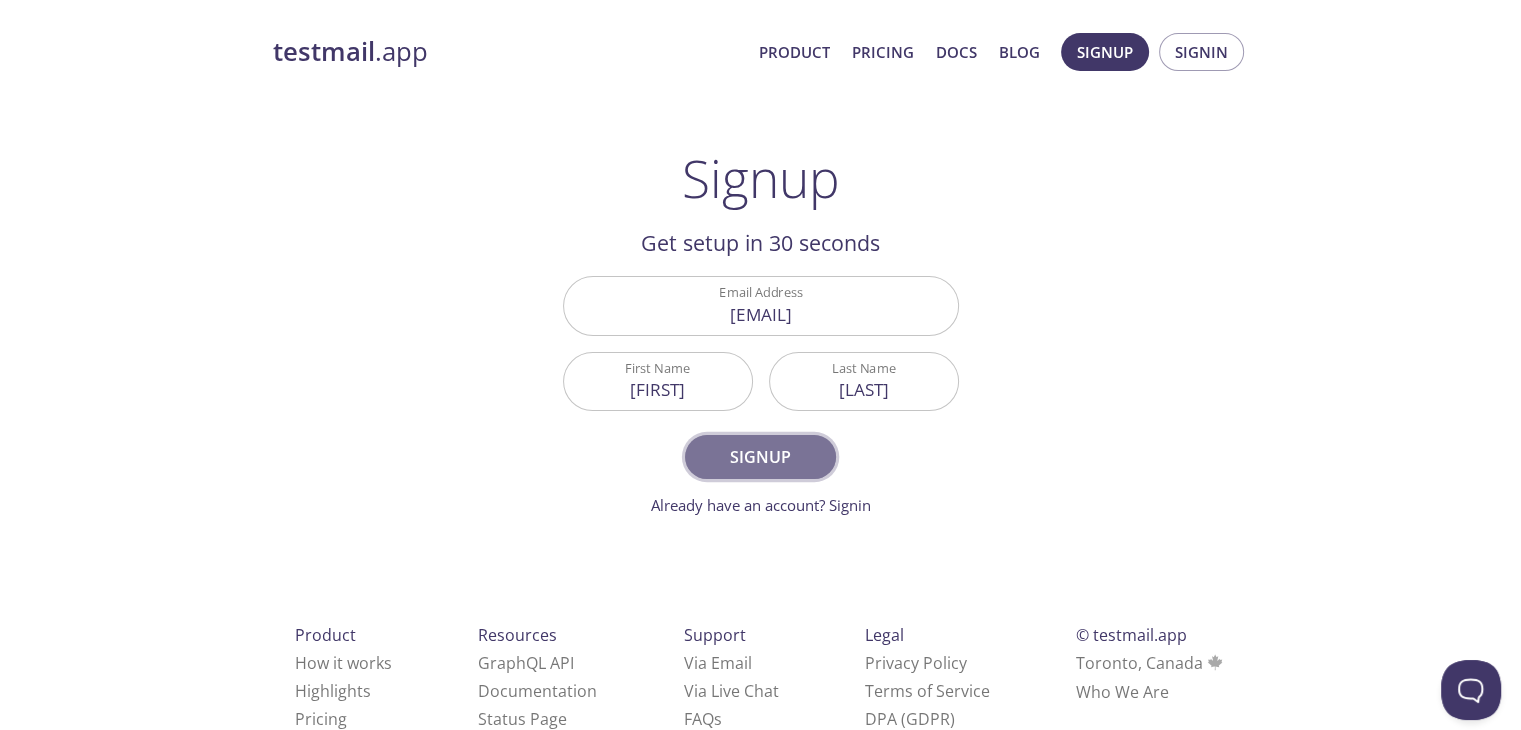 click on "Signup" at bounding box center [760, 457] 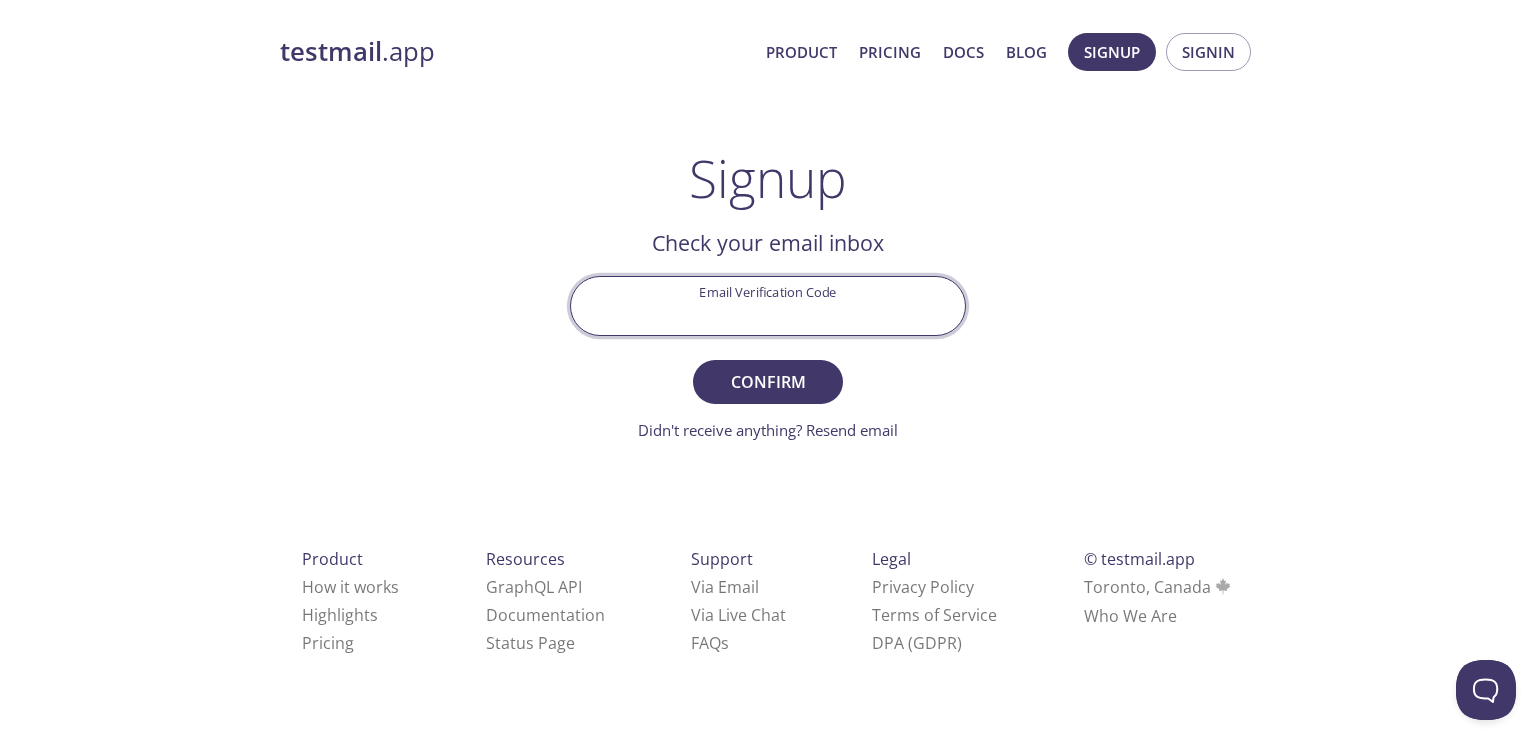 click on "Email Verification Code" at bounding box center (768, 305) 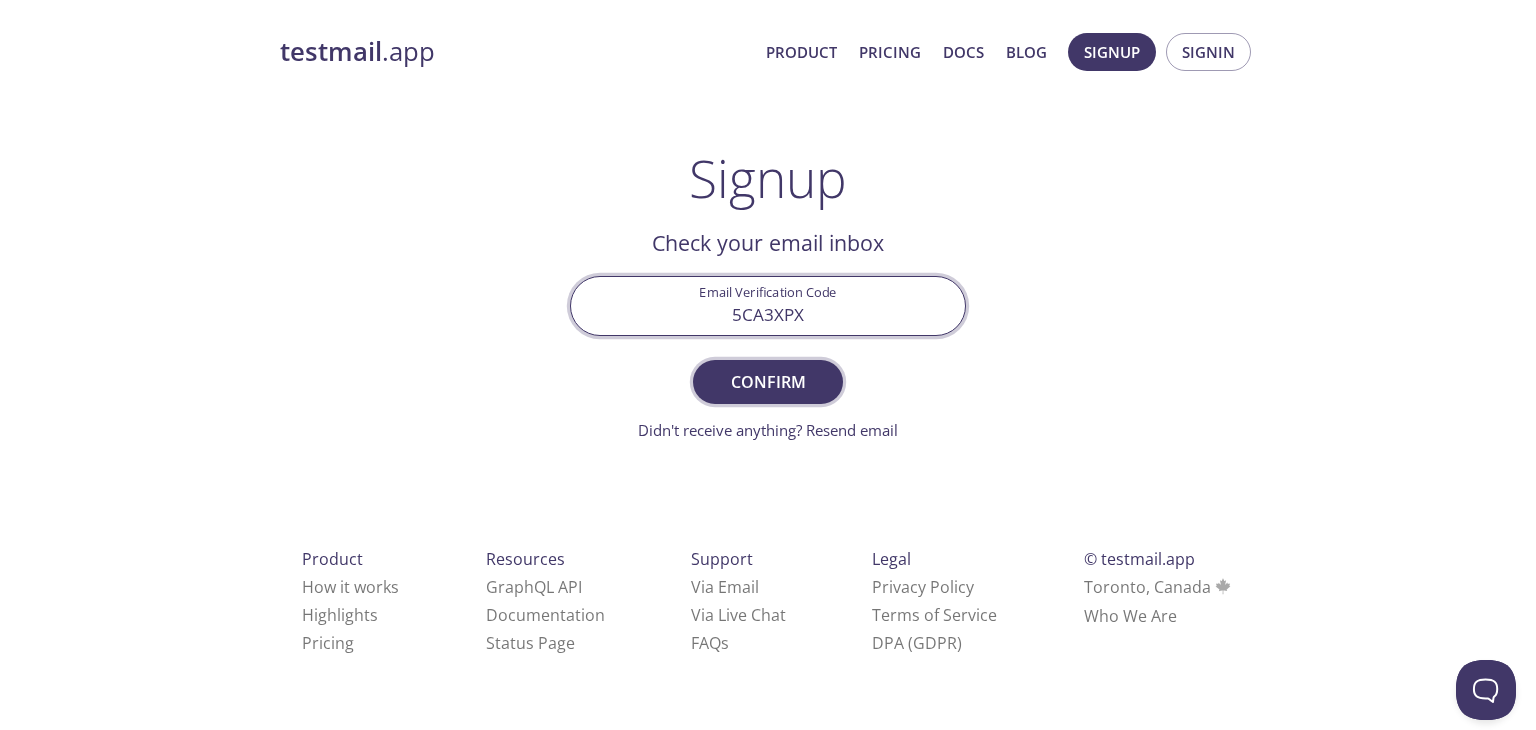 type on "5CA3XPX" 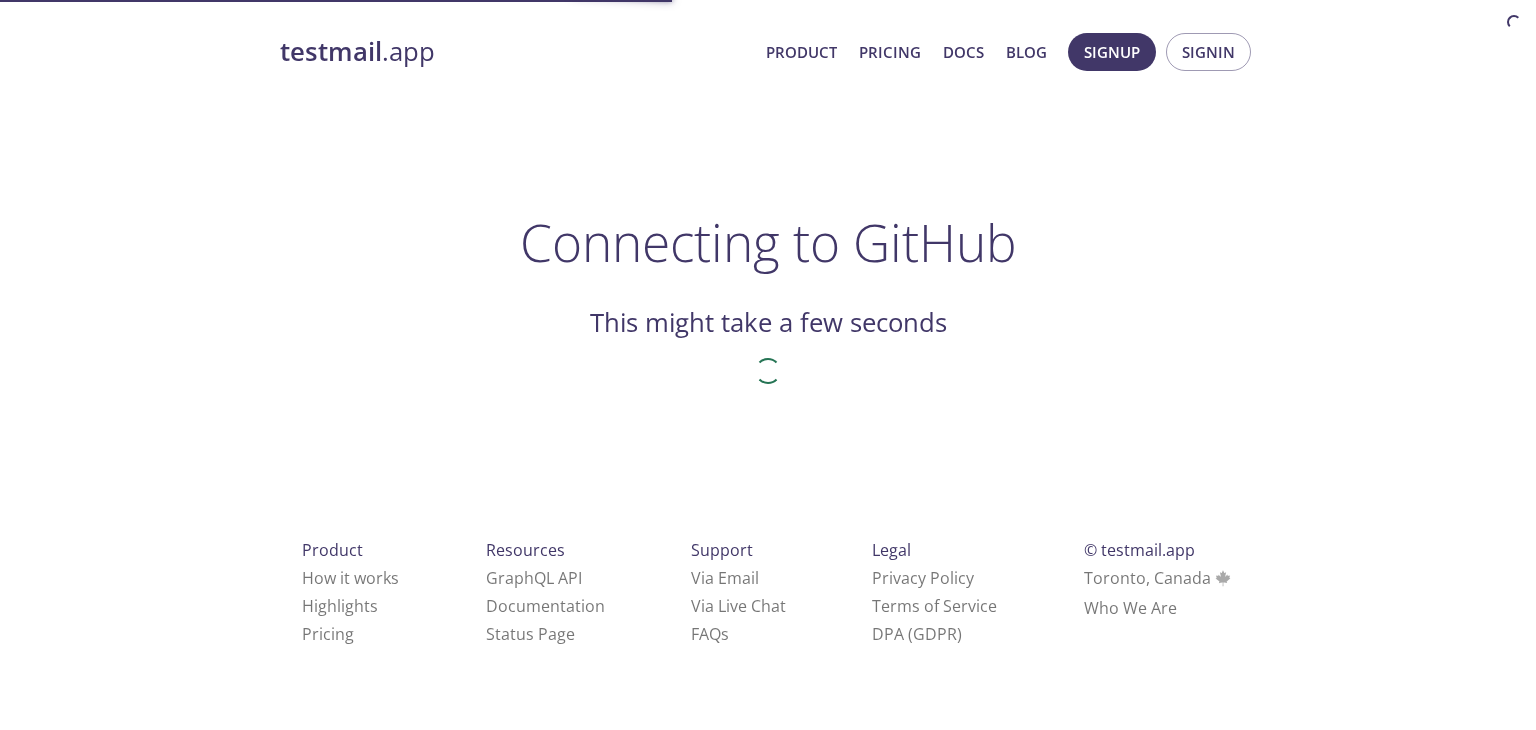 scroll, scrollTop: 0, scrollLeft: 0, axis: both 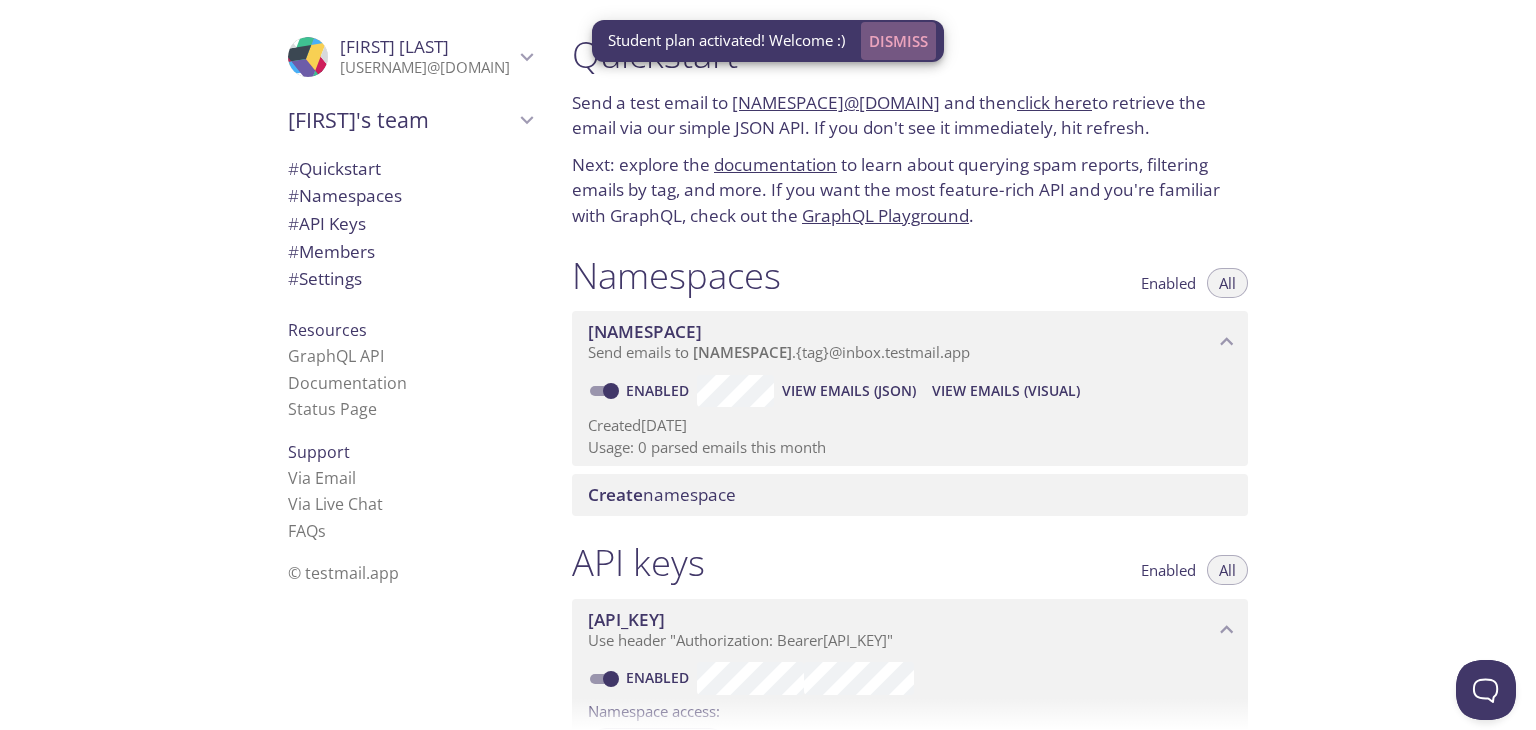 click on "Dismiss" at bounding box center [898, 41] 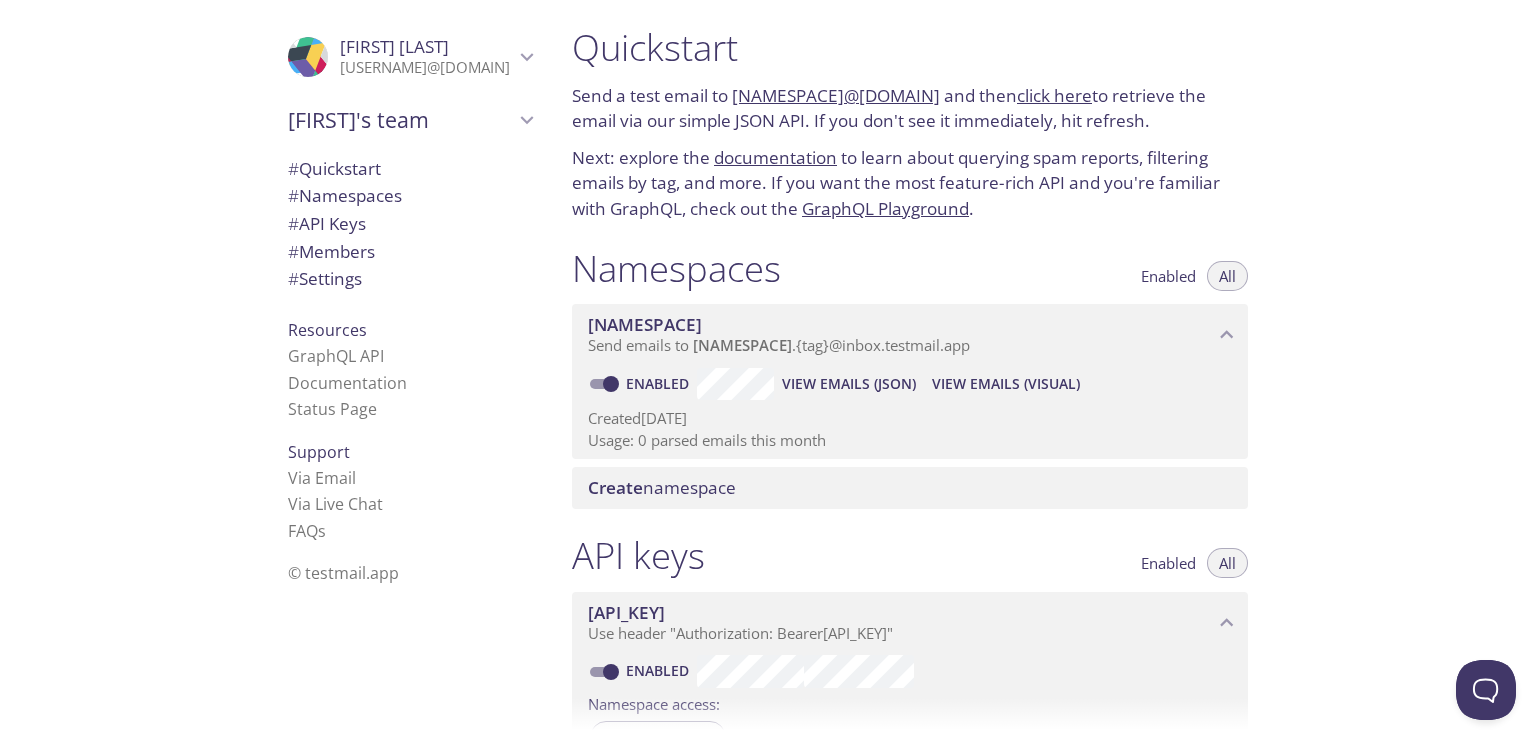 scroll, scrollTop: 0, scrollLeft: 0, axis: both 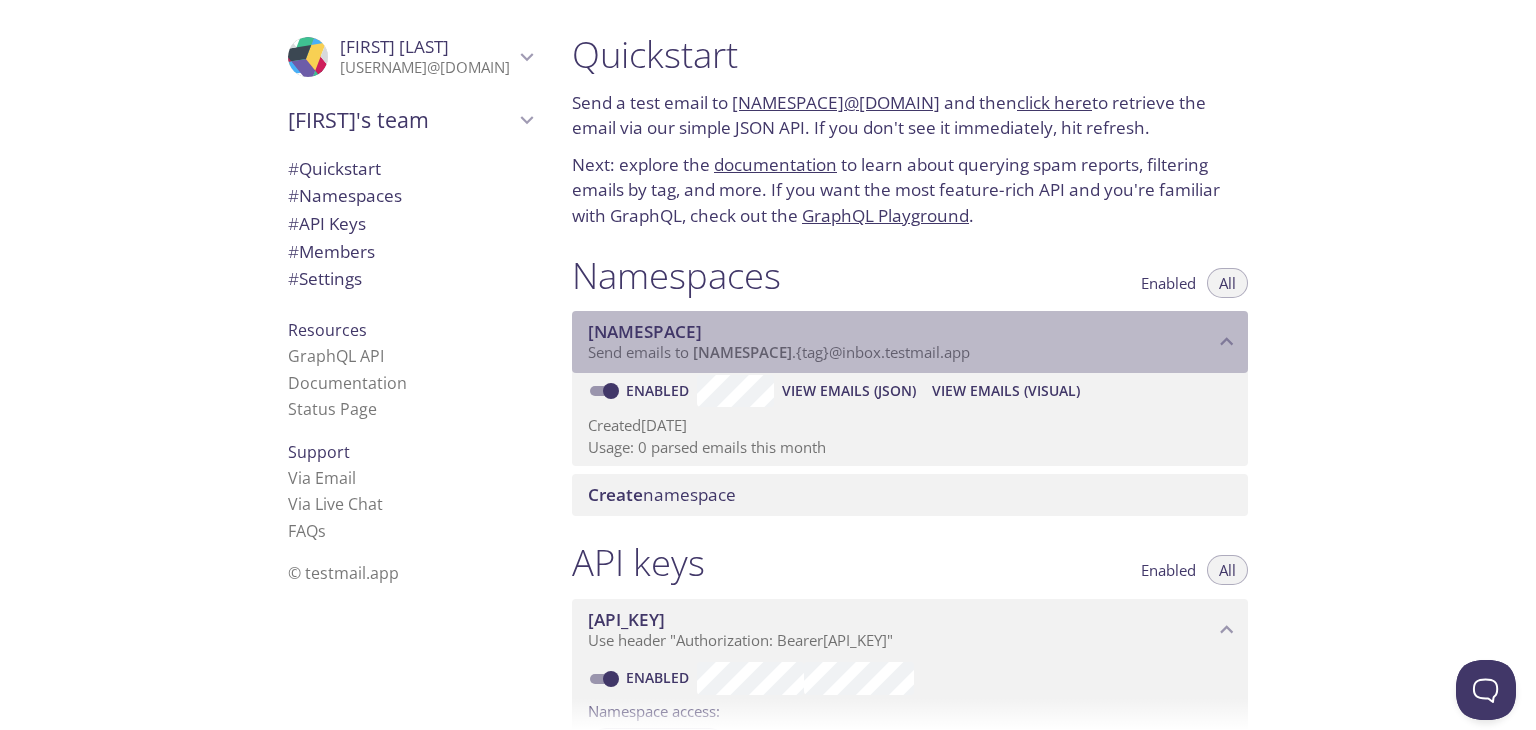 click on "[NAMESPACE]" at bounding box center [901, 332] 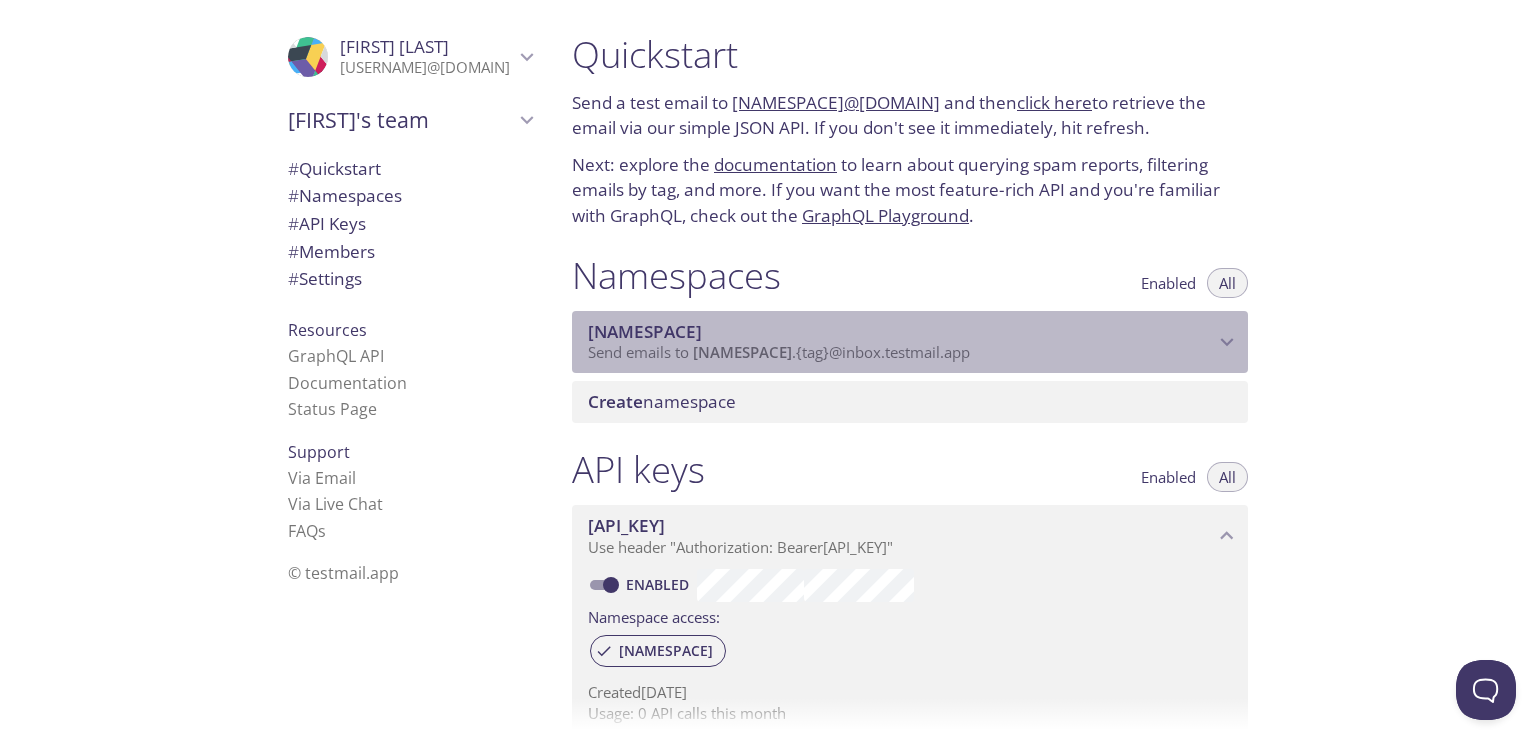 click on "[NAMESPACE]" at bounding box center [901, 332] 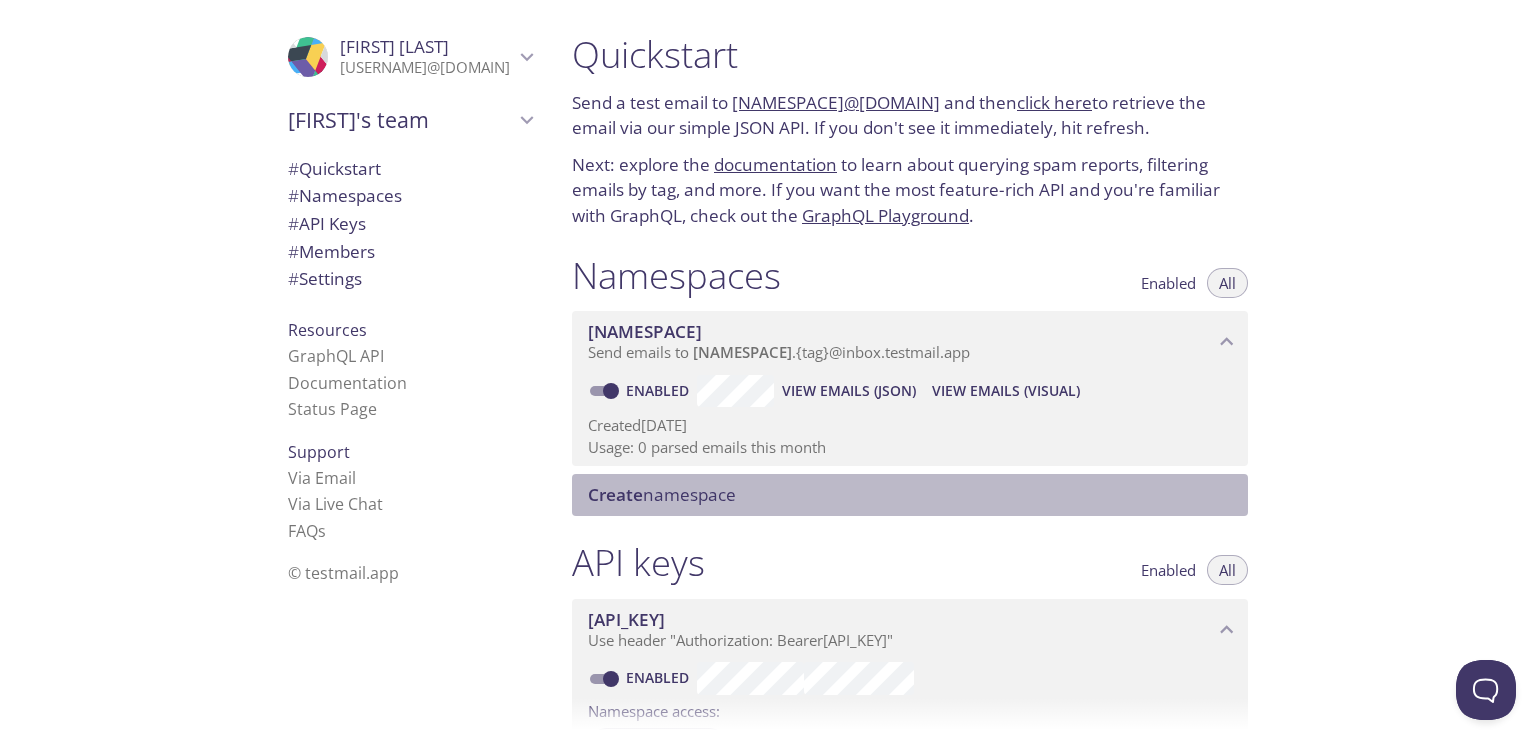 click on "Create  namespace" at bounding box center [662, 494] 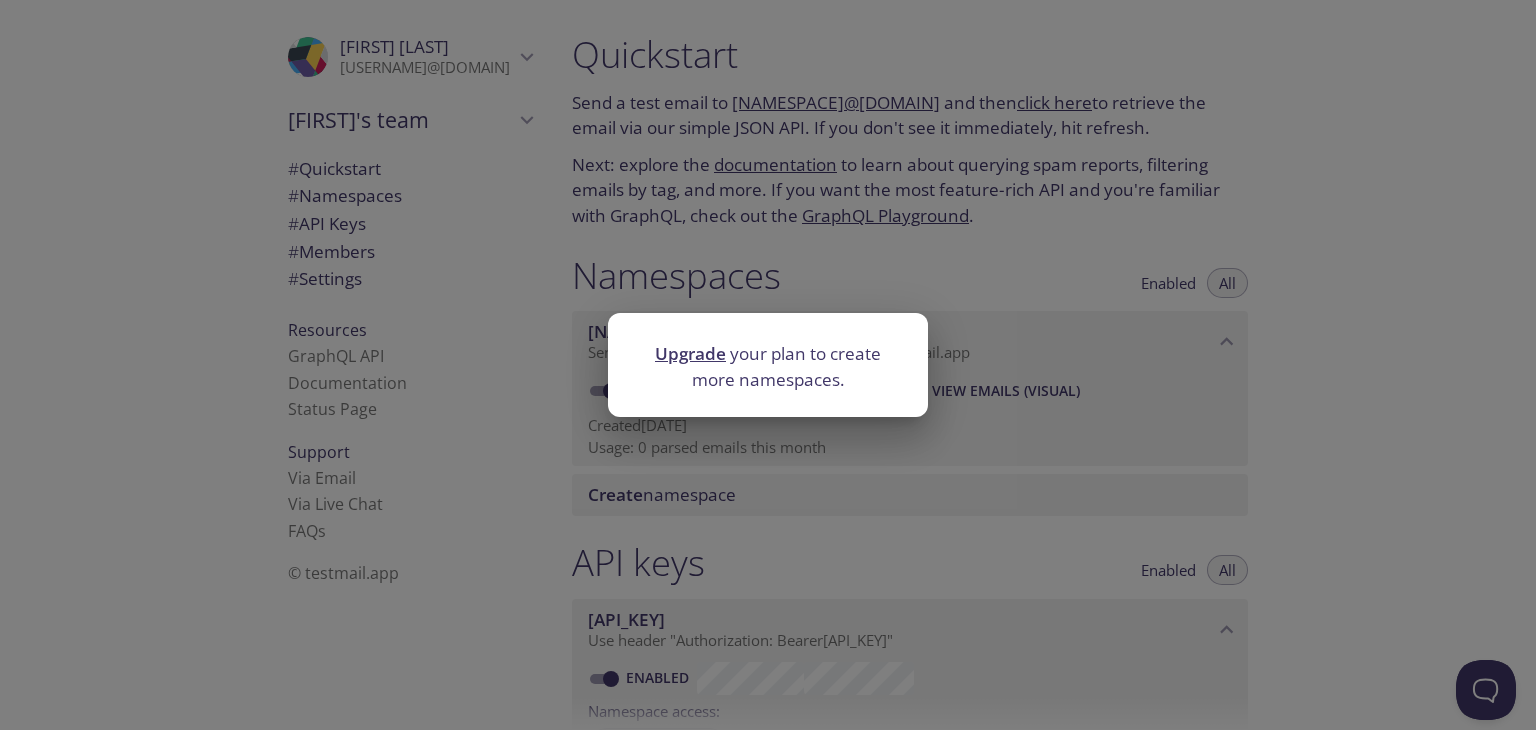 click on "Upgrade   your plan to create more namespaces." at bounding box center [768, 365] 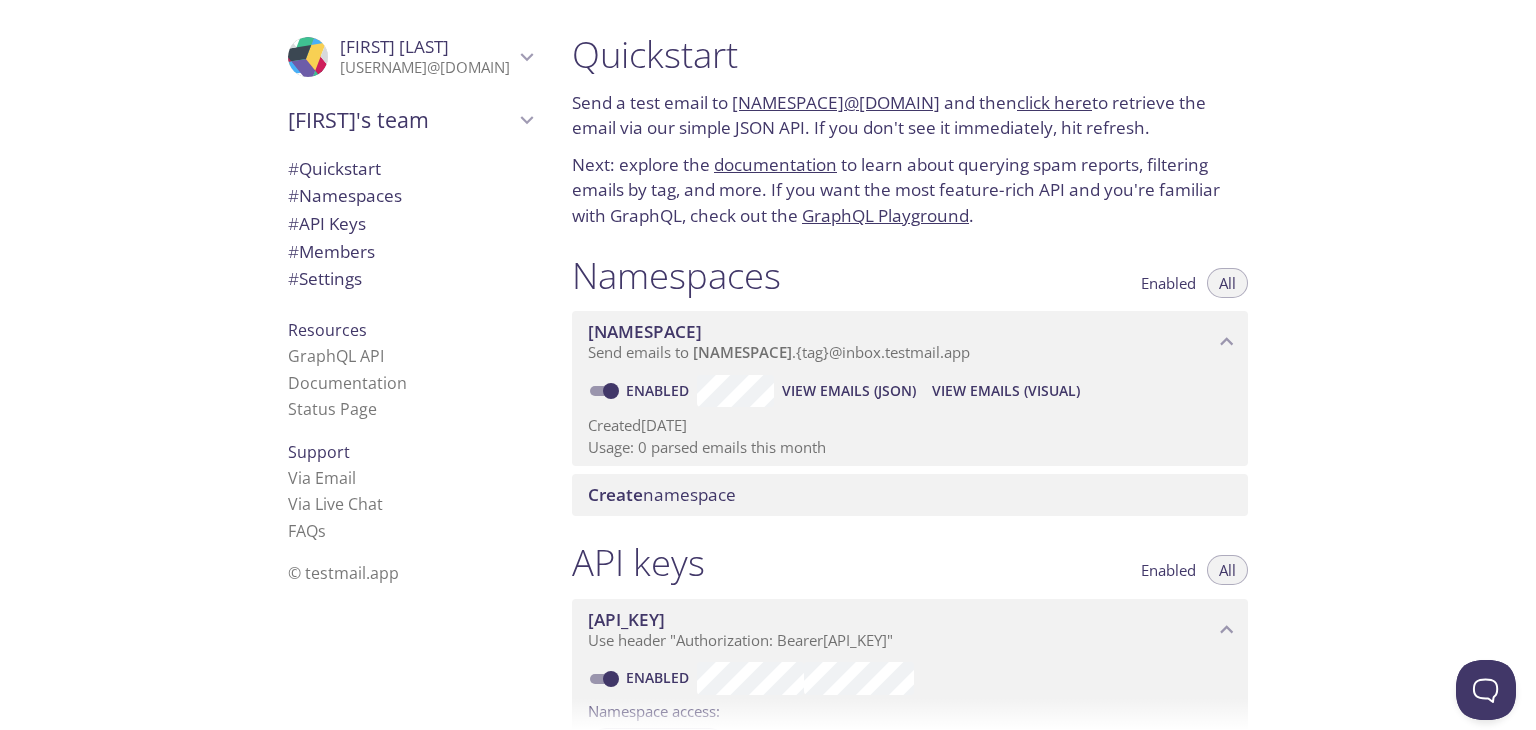 click on "[NAMESPACE]@[DOMAIN]" at bounding box center [836, 102] 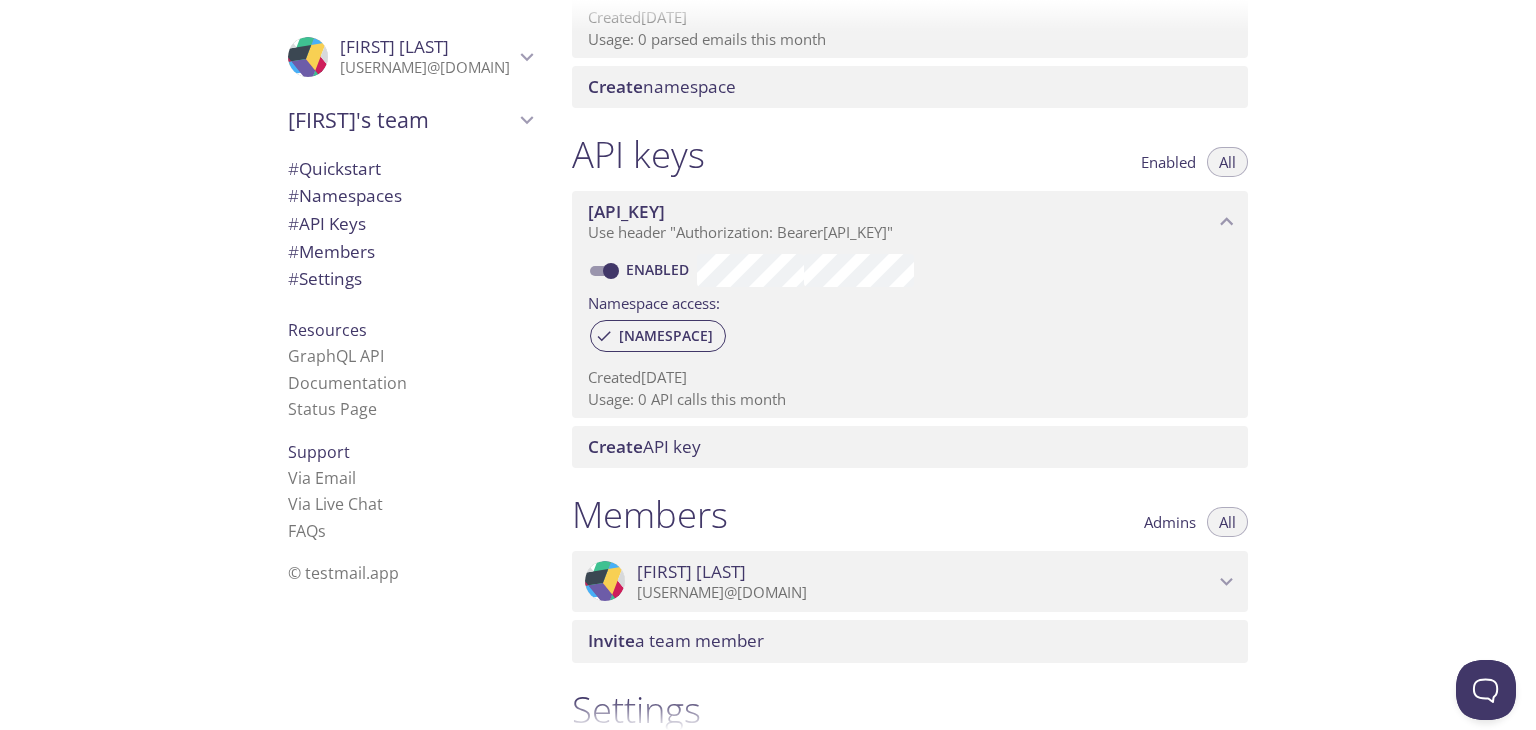 scroll, scrollTop: 392, scrollLeft: 0, axis: vertical 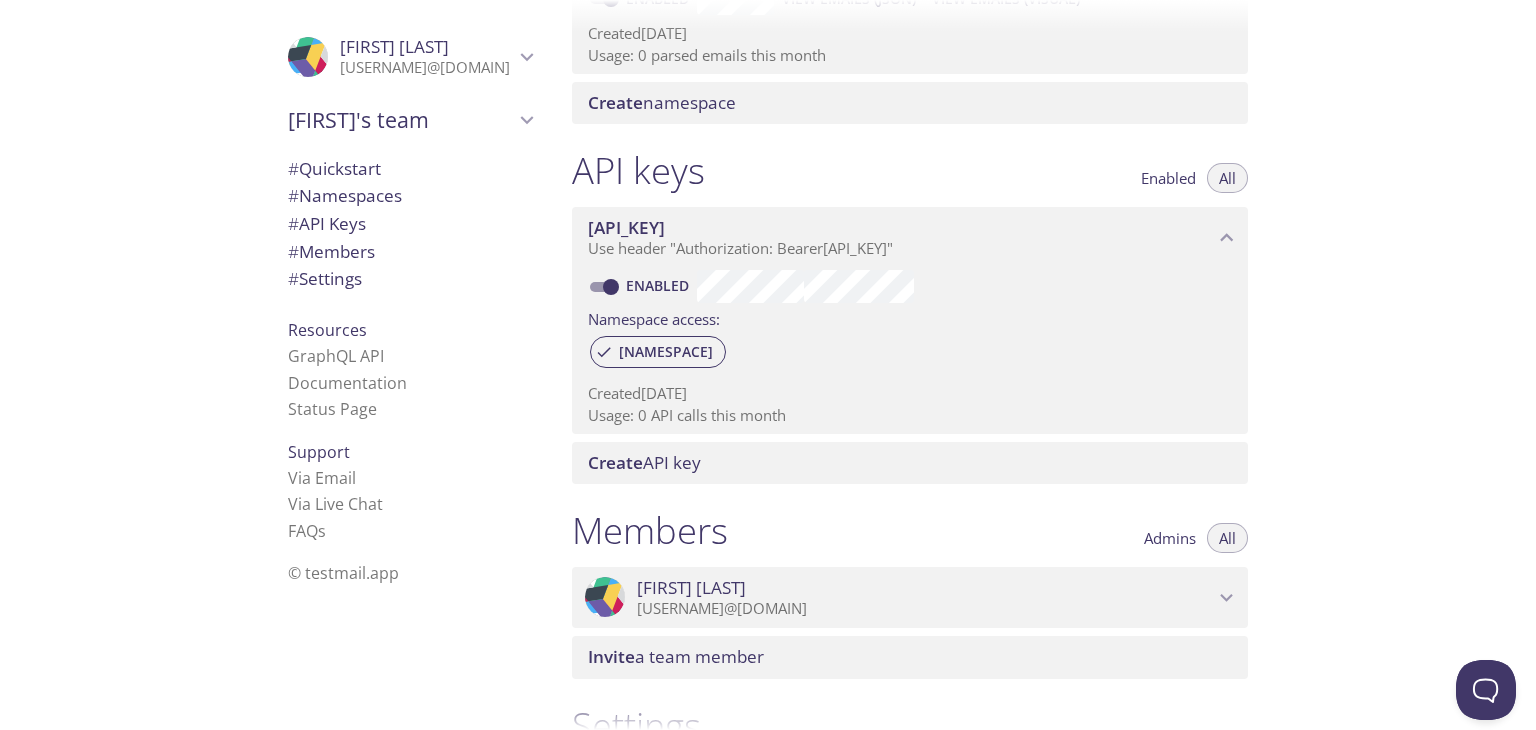 drag, startPoint x: 636, startPoint y: 169, endPoint x: 584, endPoint y: 173, distance: 52.153618 